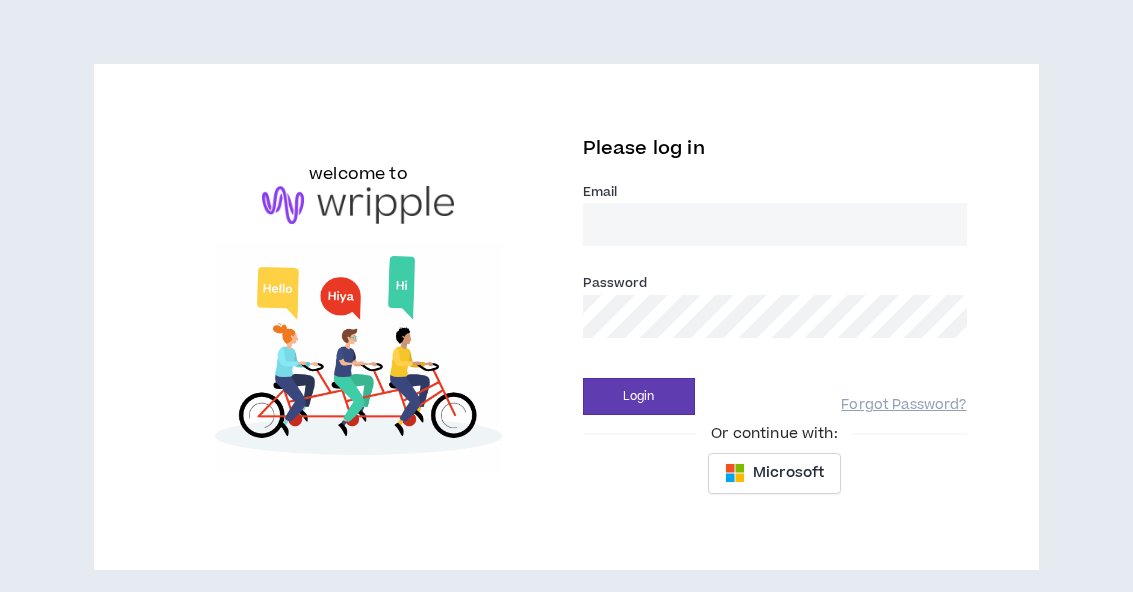 scroll, scrollTop: 0, scrollLeft: 0, axis: both 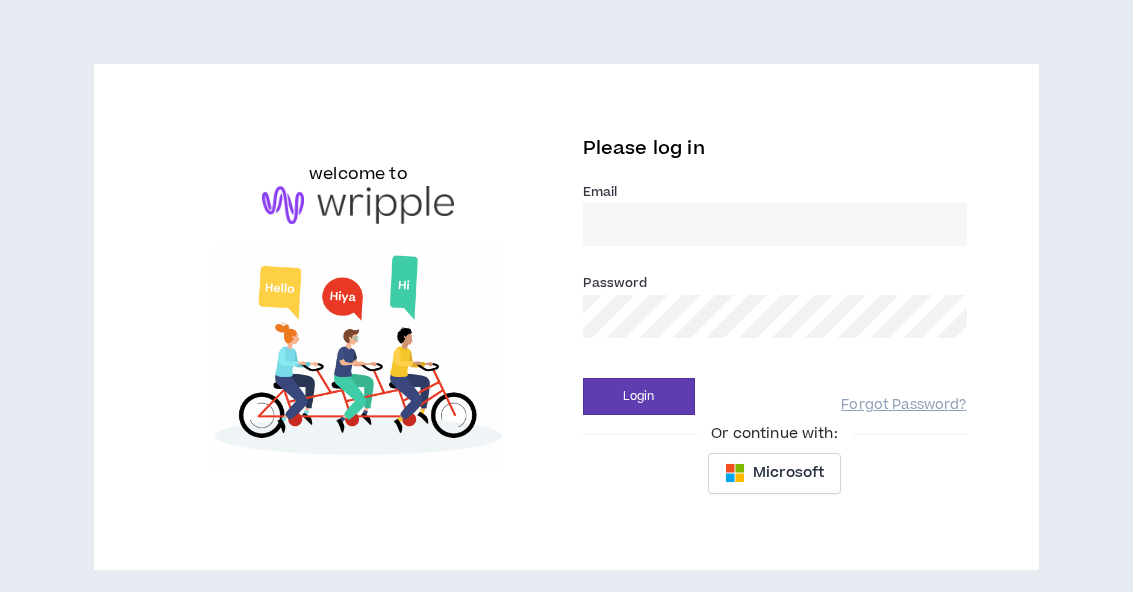 click on "Email  *" at bounding box center [775, 224] 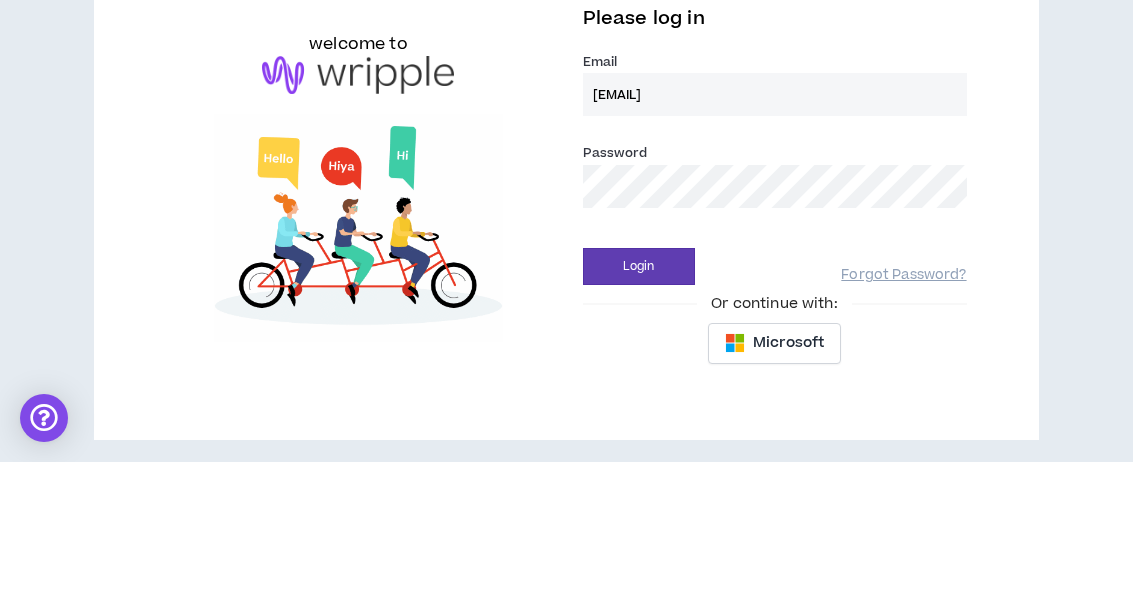type on "[EMAIL]" 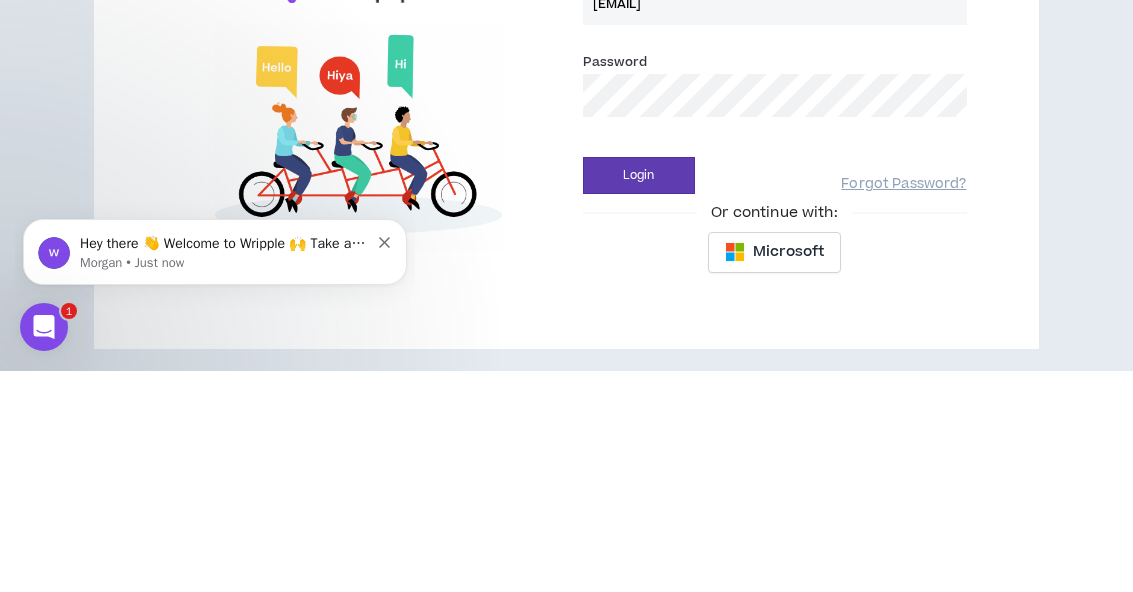 scroll, scrollTop: 0, scrollLeft: 0, axis: both 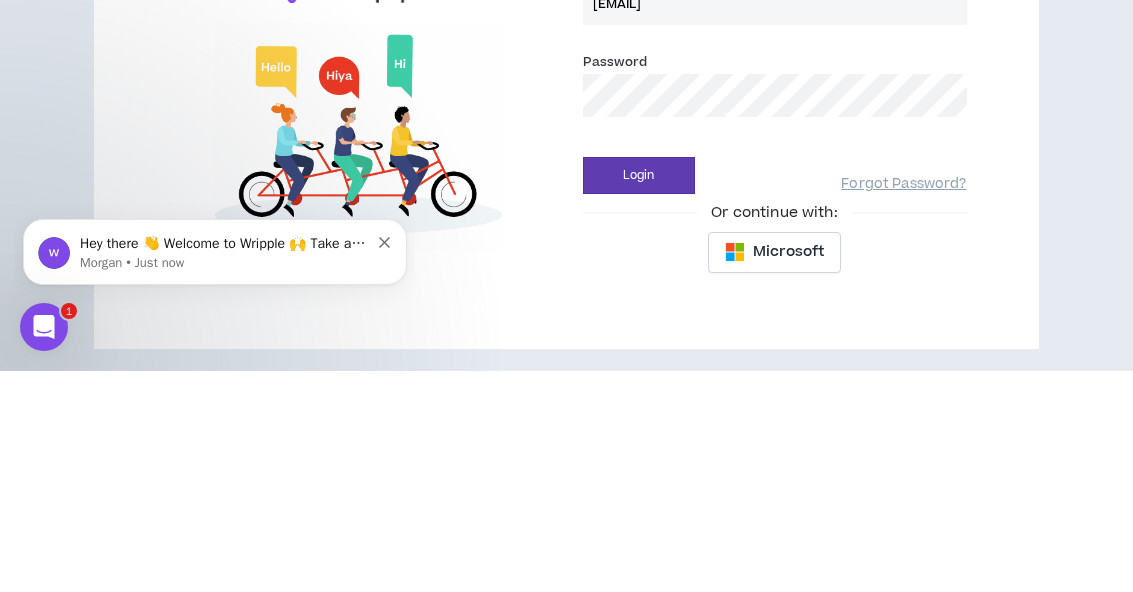 click on "Login" at bounding box center (639, 396) 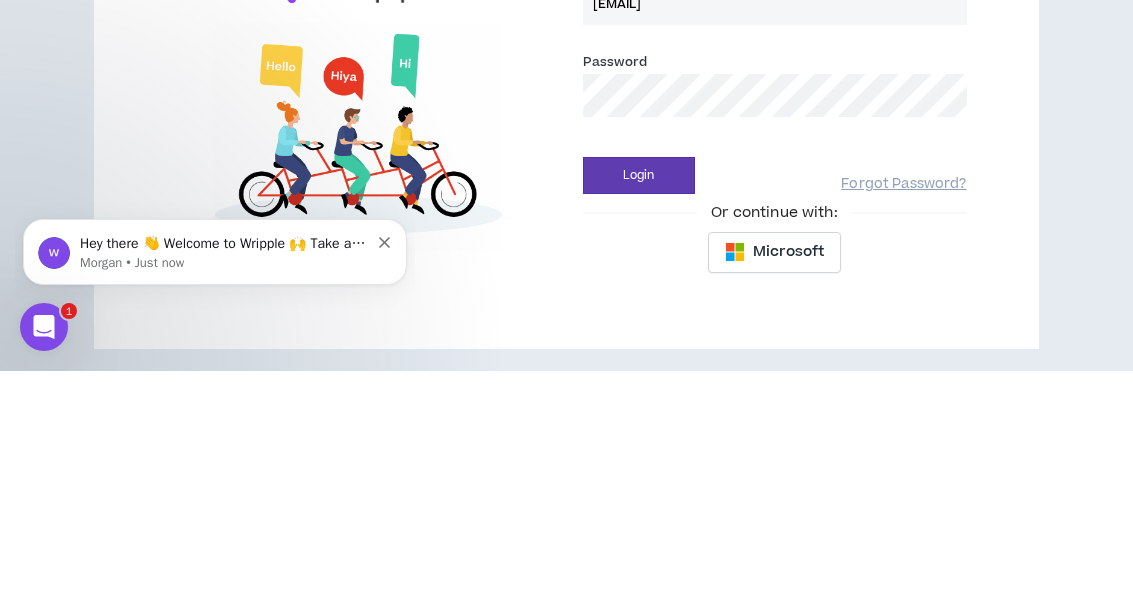 scroll, scrollTop: 56, scrollLeft: 0, axis: vertical 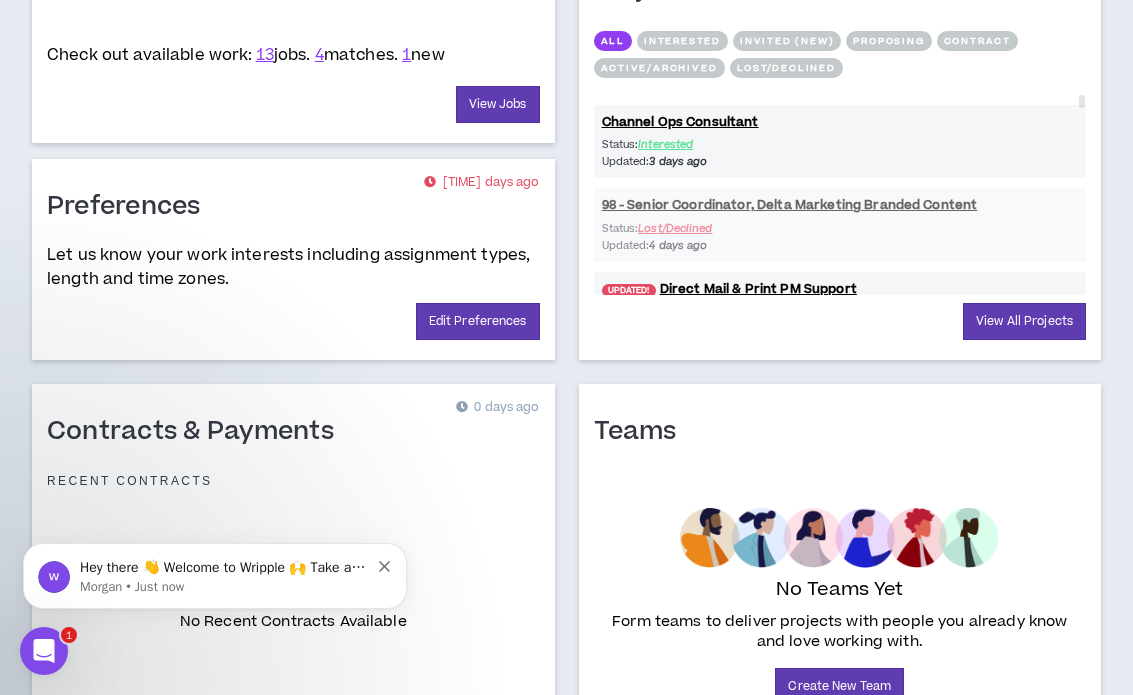click on "View Jobs" at bounding box center [498, 104] 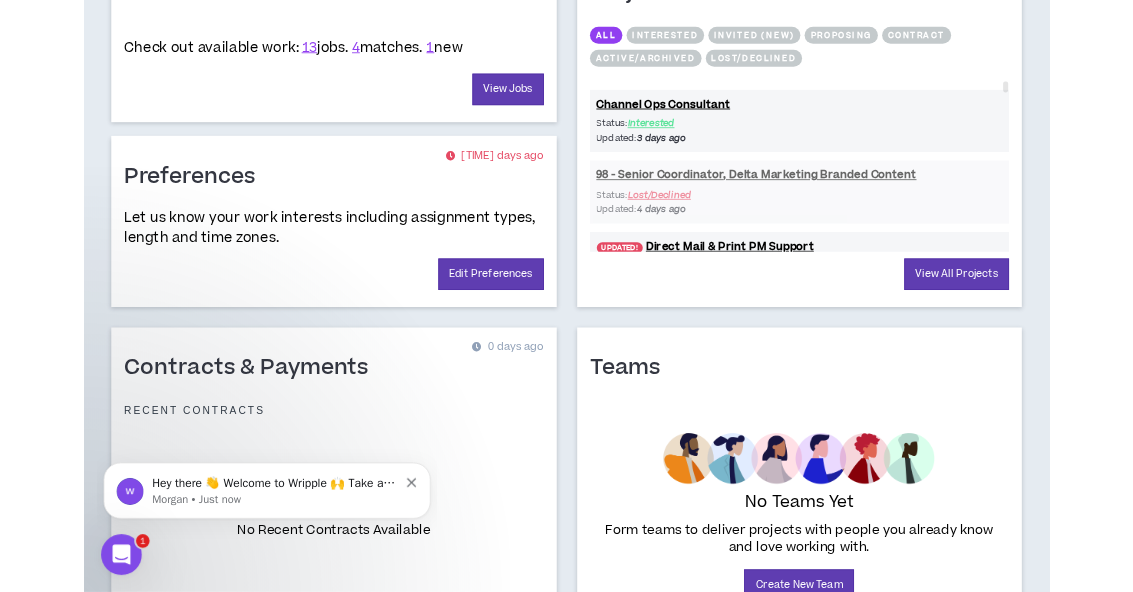 scroll, scrollTop: 0, scrollLeft: 0, axis: both 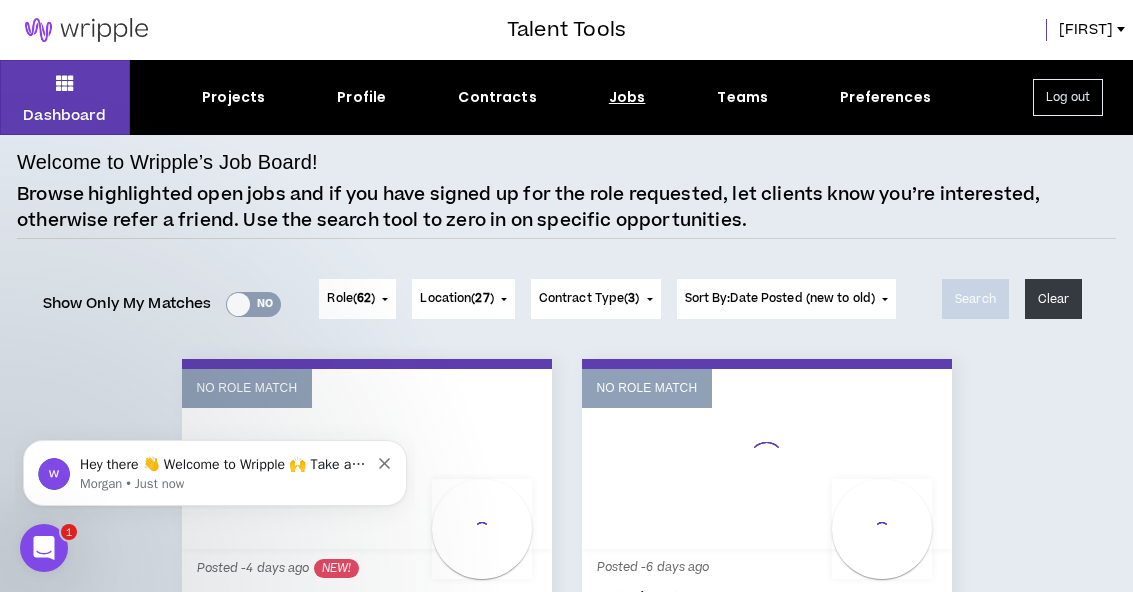 click on "Hey there 👋 Welcome to Wripple 🙌 Take a look around! If you have any questions, just reply to this message. [LAST] [LAST] • Just now" at bounding box center (215, 473) 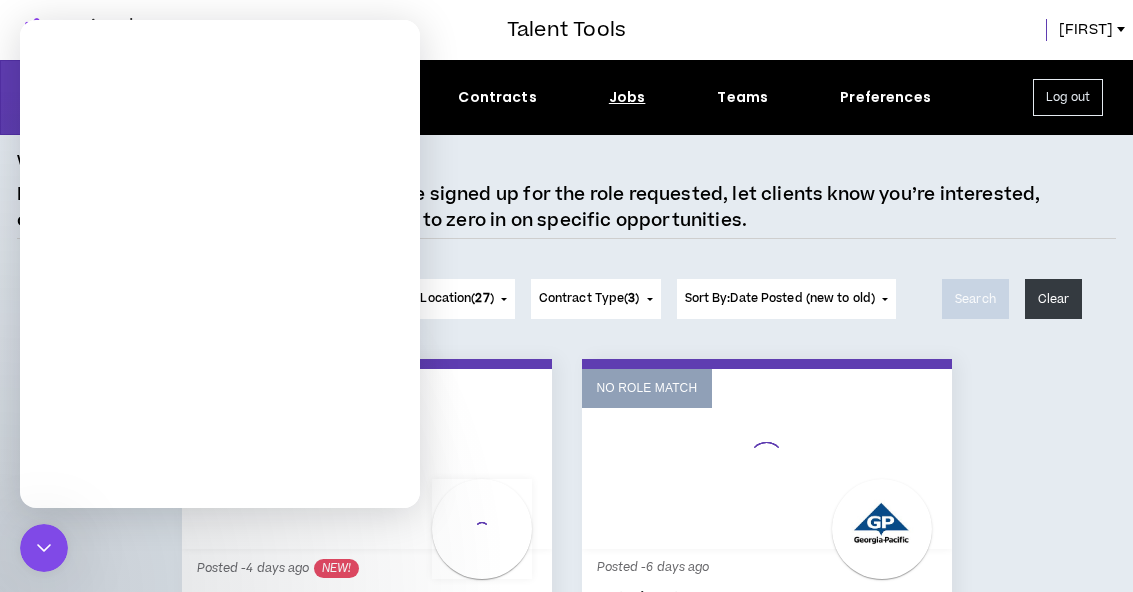 scroll, scrollTop: 0, scrollLeft: 0, axis: both 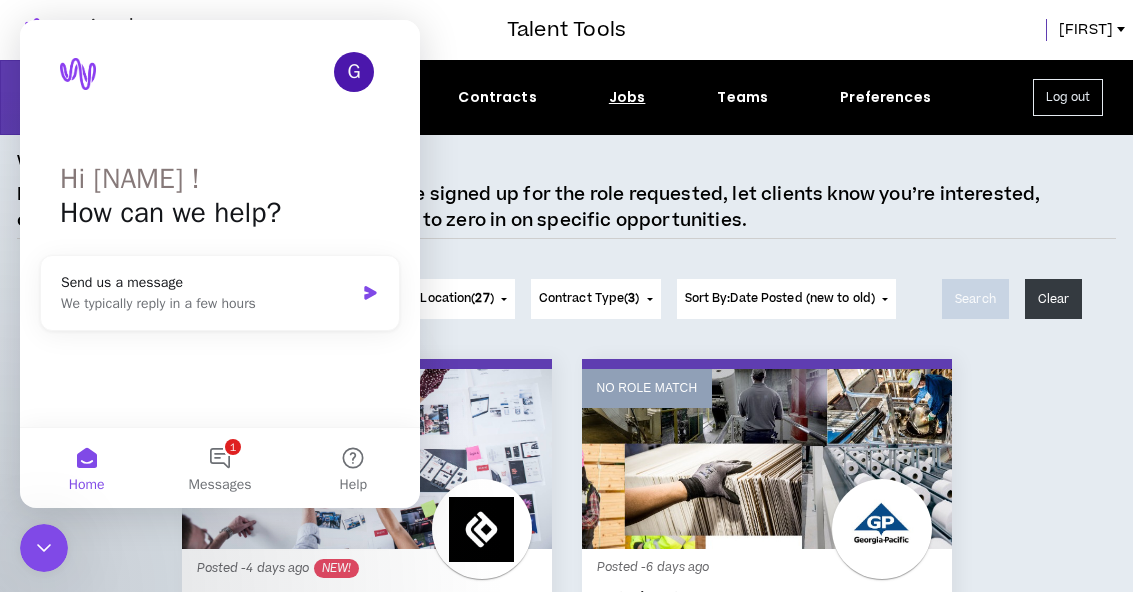 click on "1 Messages" at bounding box center [219, 468] 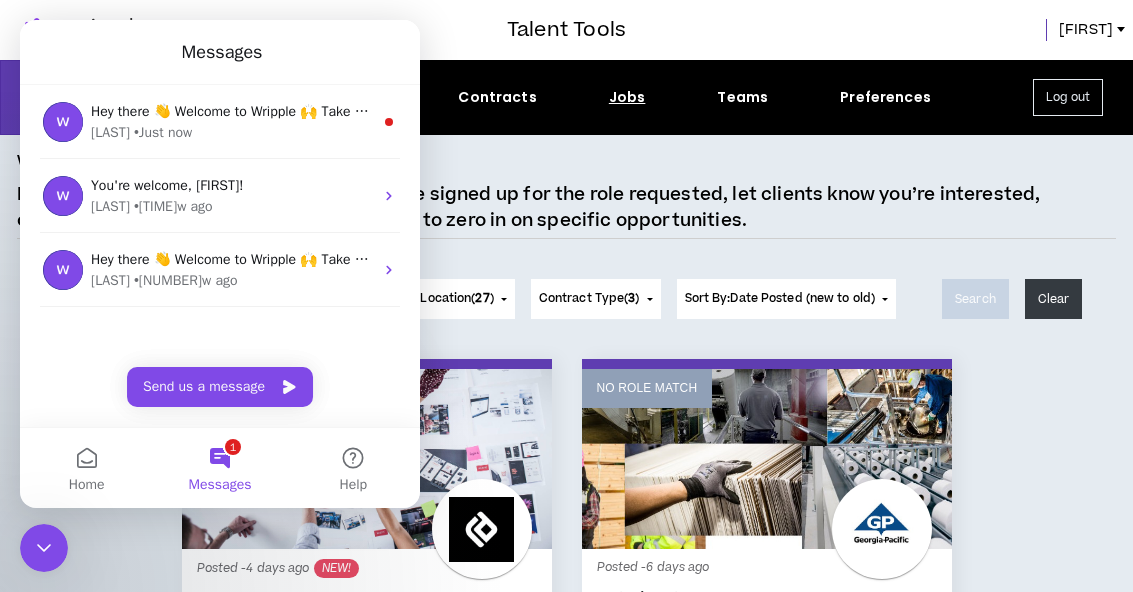click 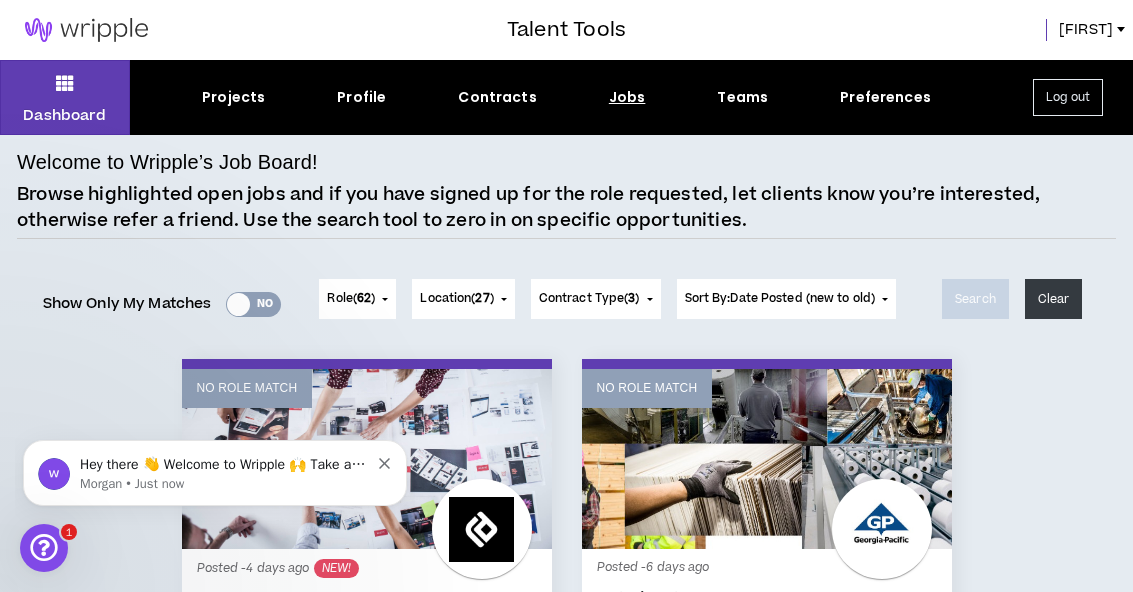 scroll, scrollTop: 0, scrollLeft: 0, axis: both 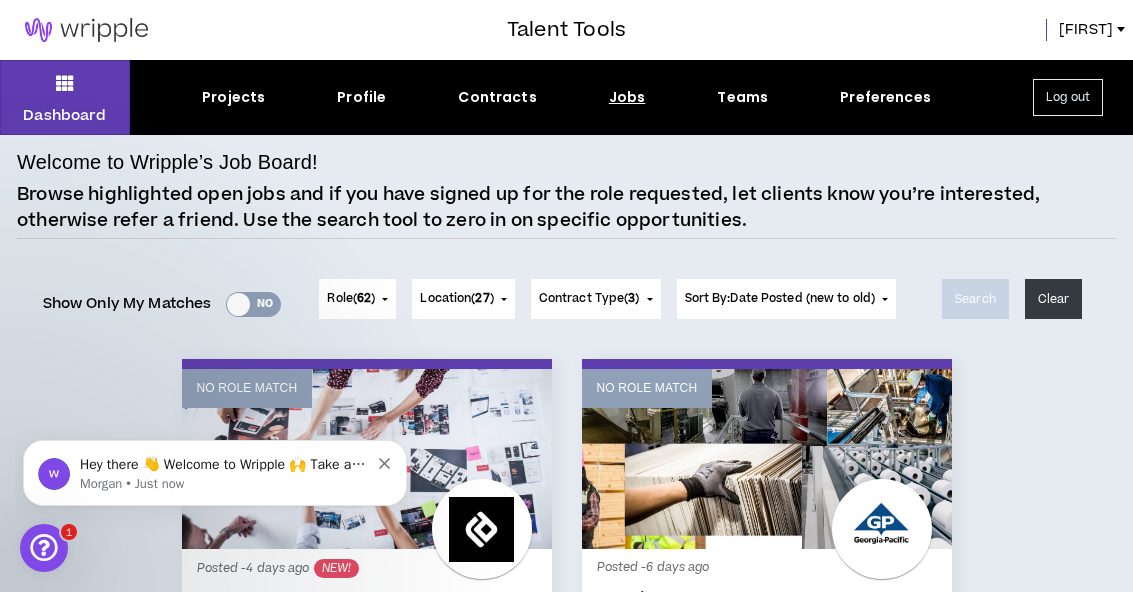 click 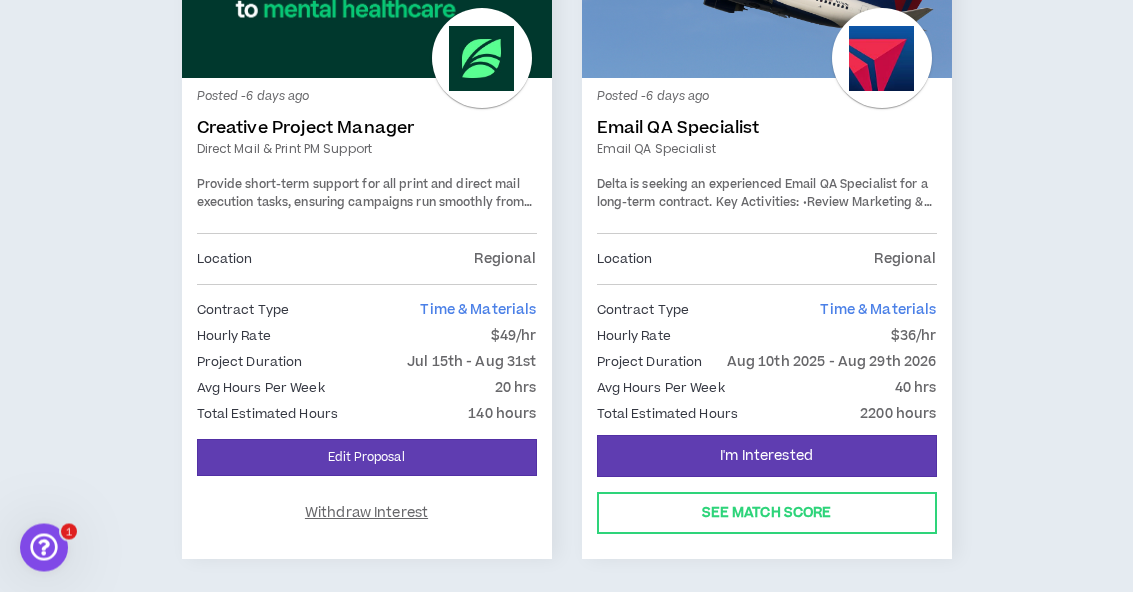 scroll, scrollTop: 1206, scrollLeft: 0, axis: vertical 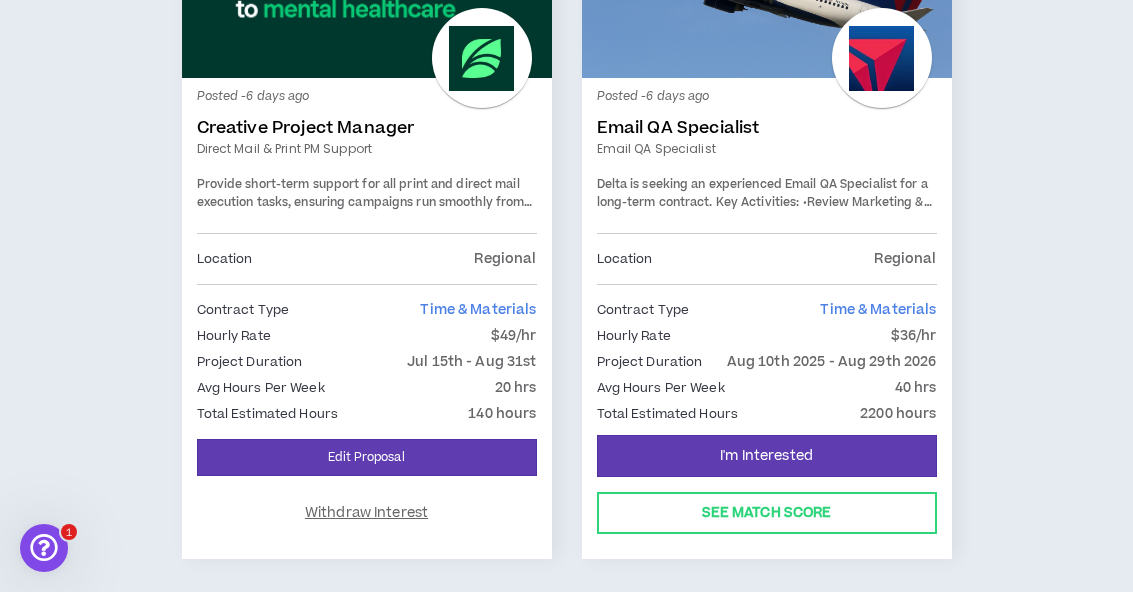 click on "See Match Score" at bounding box center (767, 513) 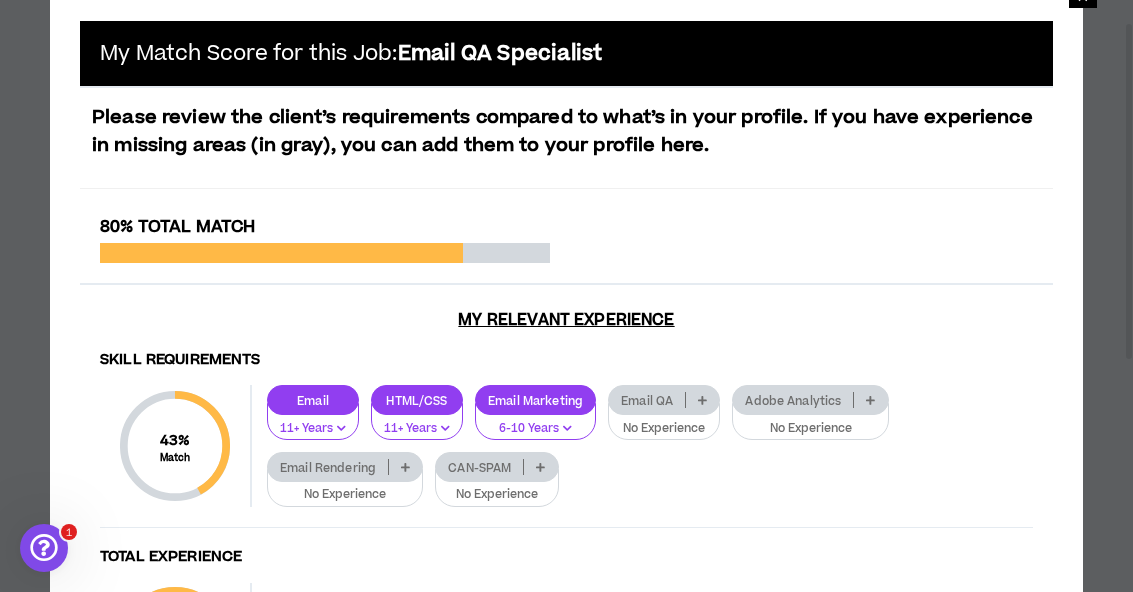 click on "My Relevant Experience" at bounding box center (566, 320) 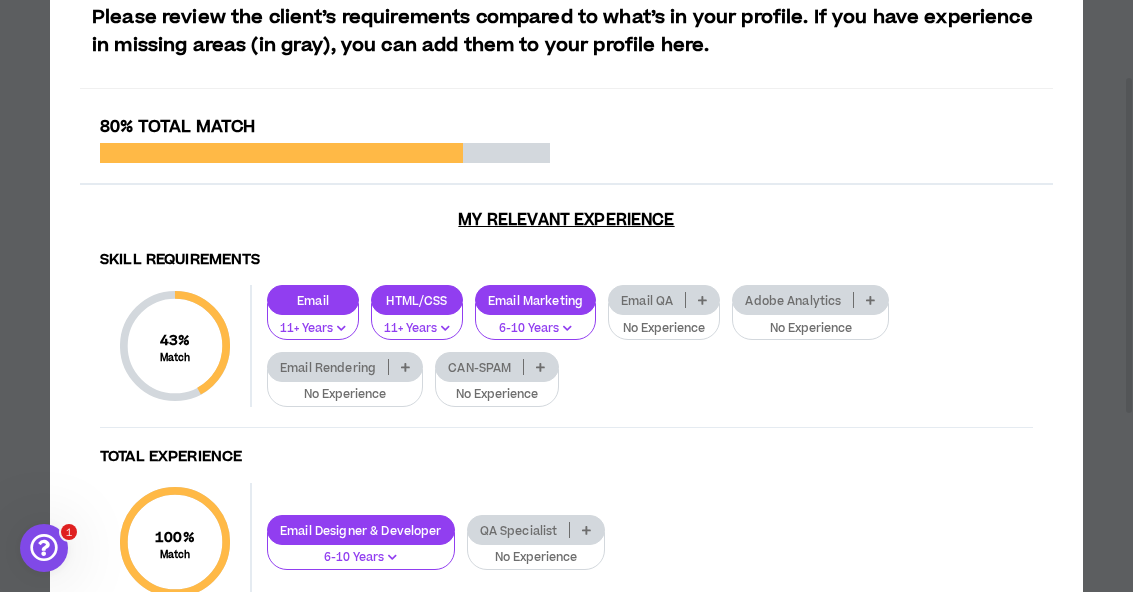 click at bounding box center [702, 300] 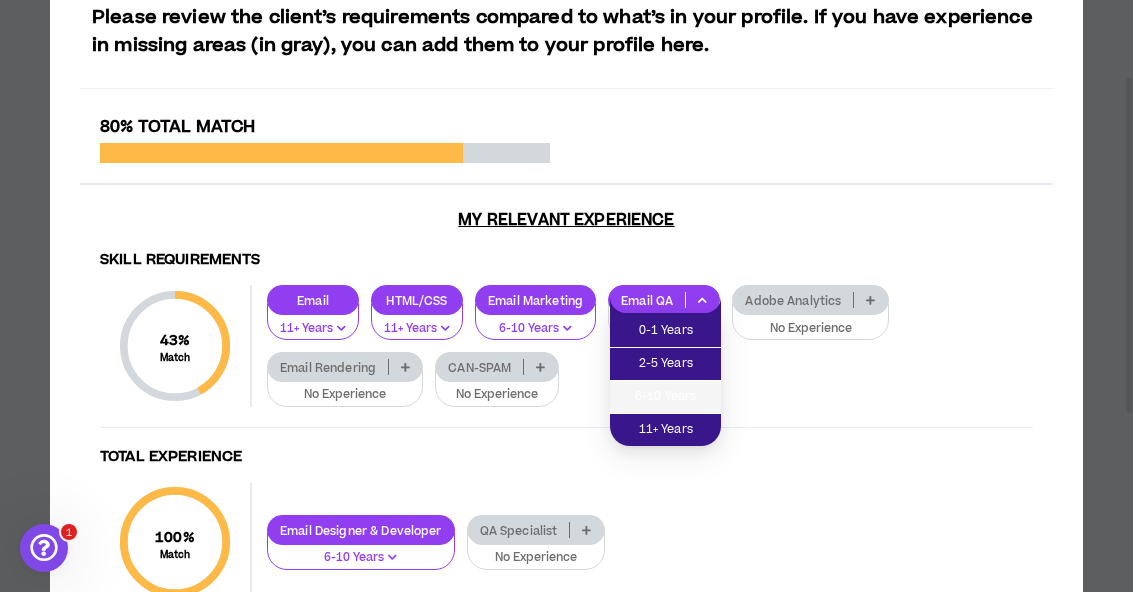 click on "6-10 Years" at bounding box center (665, 397) 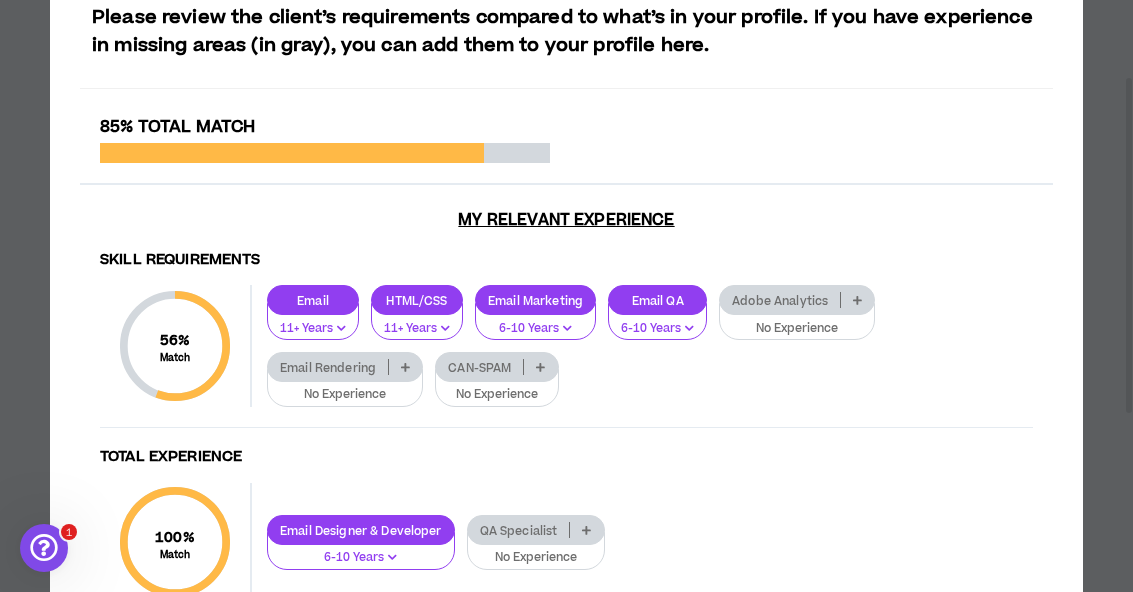 click on "56 % Match Skill Requirements Email 11+ Years HTML/CSS 11+ Years Email Marketing 6-10 Years Email QA 6-10 Years Adobe Analytics No Experience Email Rendering No Experience CAN-SPAM No Experience" at bounding box center [566, 356] 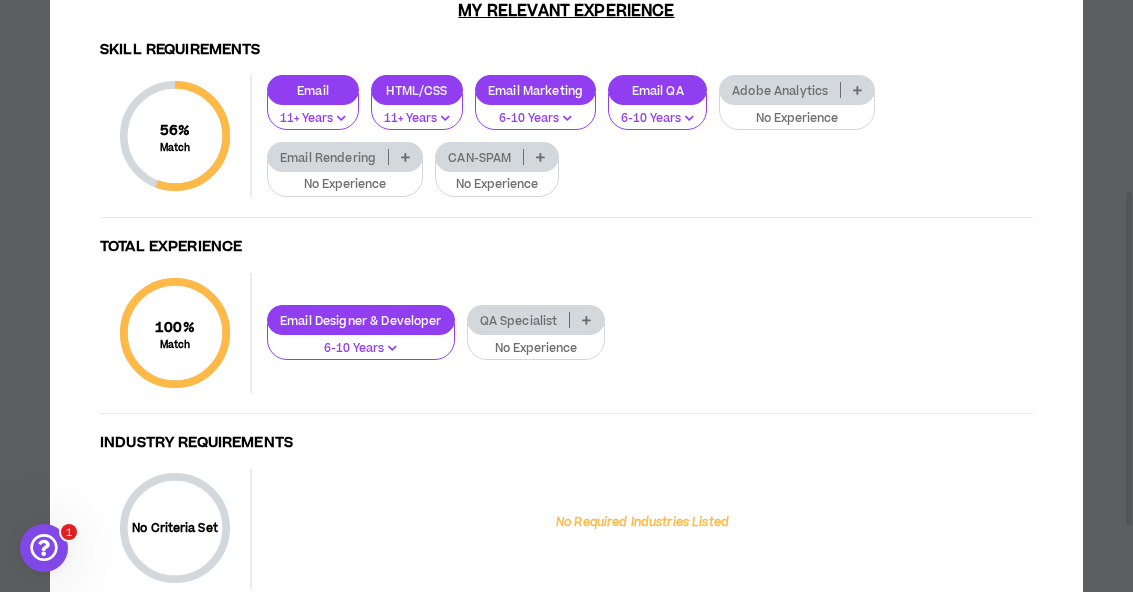 click on "100 % Match Total Experience Email Designer & Developer 6-10 Years QA Specialist No Experience" at bounding box center [566, 343] 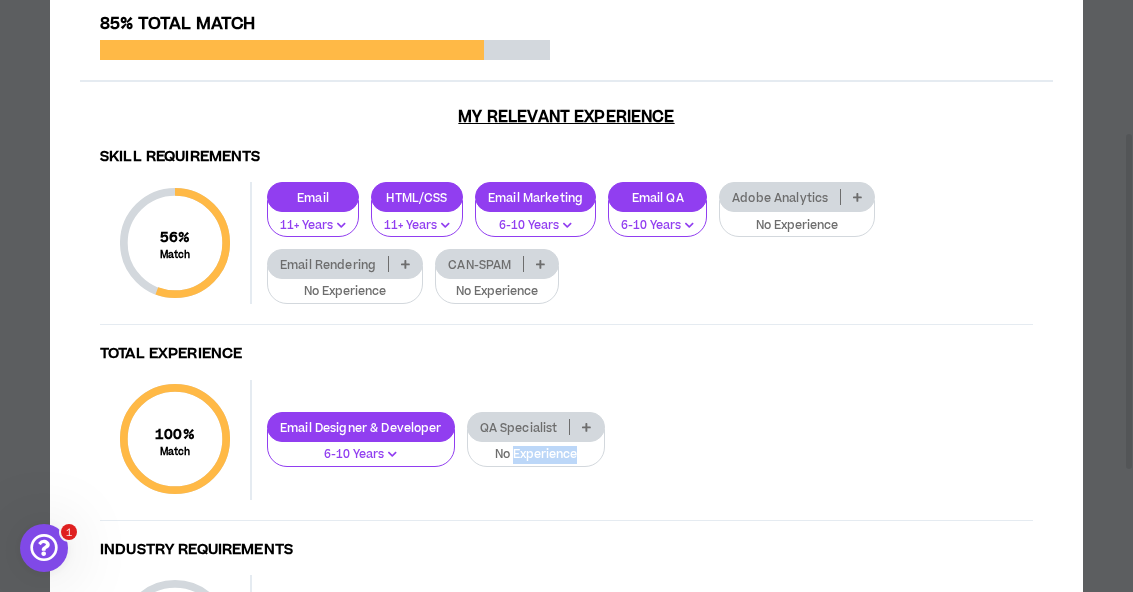 click on "Email 11+ Years HTML/CSS 11+ Years Email Marketing 6-10 Years Email QA 6-10 Years Adobe Analytics No Experience Email Rendering No Experience CAN-SPAM No Experience" at bounding box center [642, 243] 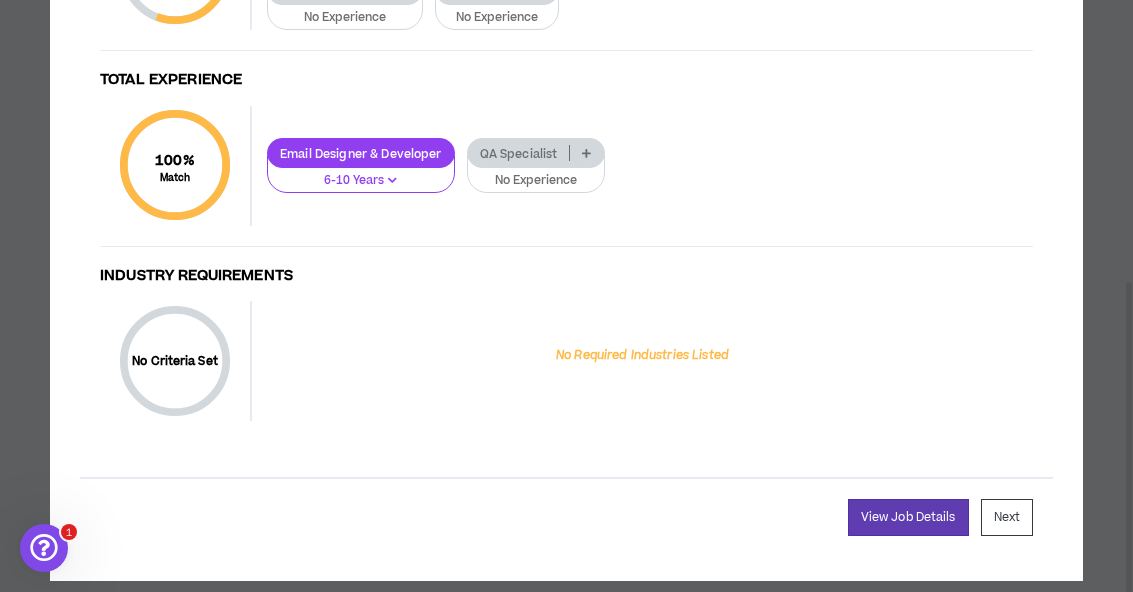 click on "View Job Details" at bounding box center (908, 517) 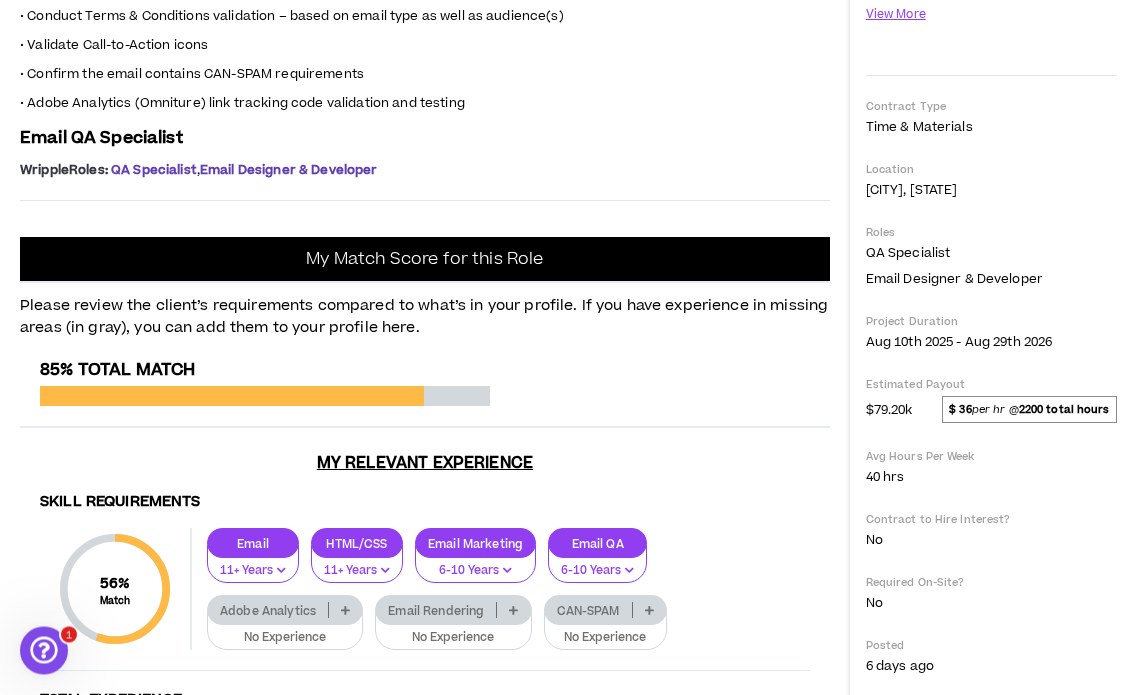 scroll, scrollTop: 508, scrollLeft: 0, axis: vertical 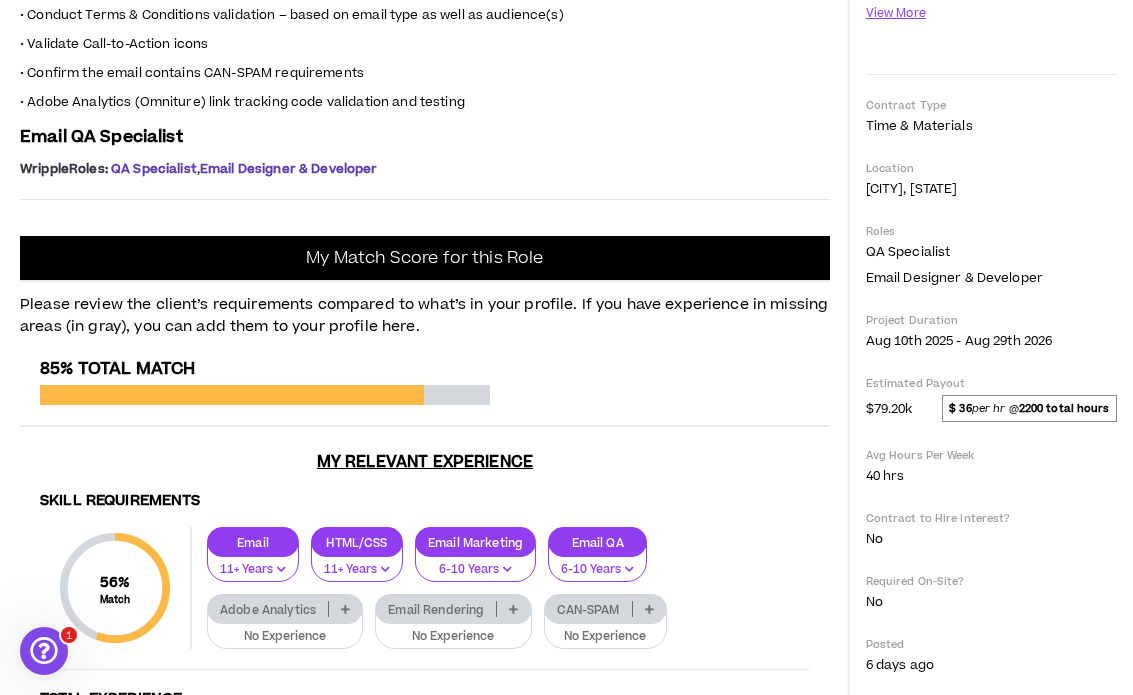 click on "Delta Air Lines I'm Interested Email QA Specialist Delta is seeking an experienced Email QA Specialist for a long-term contract.Key Activities:•Review Marketing & Trans... View More Contract Type Time & Materials Location Atlanta, GA Roles QA Specialist Email Designer & Developer Project Duration Aug 10th 2025 - Aug 29th 2026 Estimated Payout $79.20k $ 36 per hr @ 2200 total hours Avg Hours Per Week 40 hrs Contract to Hire Interest? No Required On-Site? No Posted 6 days ago" at bounding box center [991, 196] 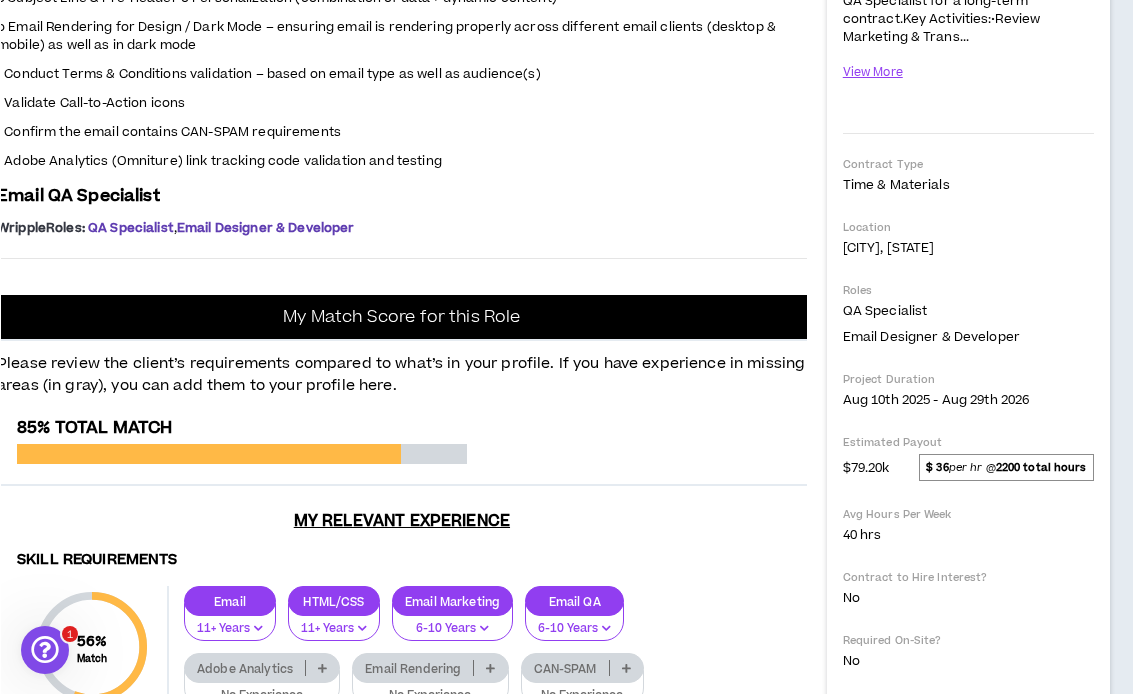 scroll, scrollTop: 449, scrollLeft: 23, axis: both 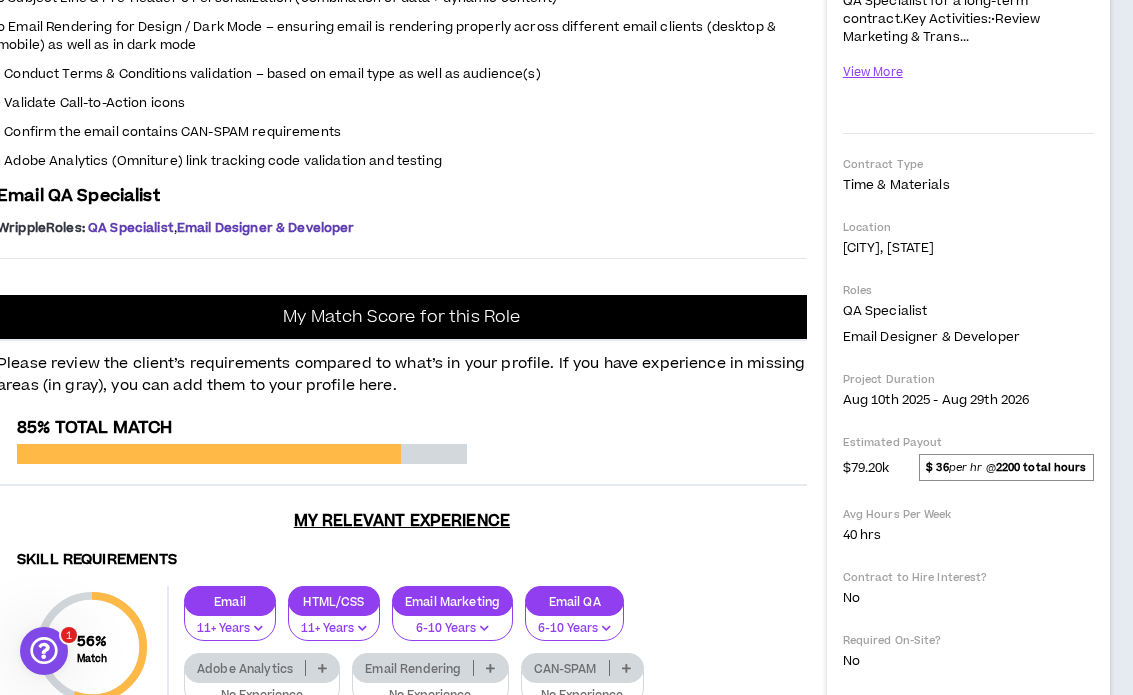 click on "View More" at bounding box center [873, 72] 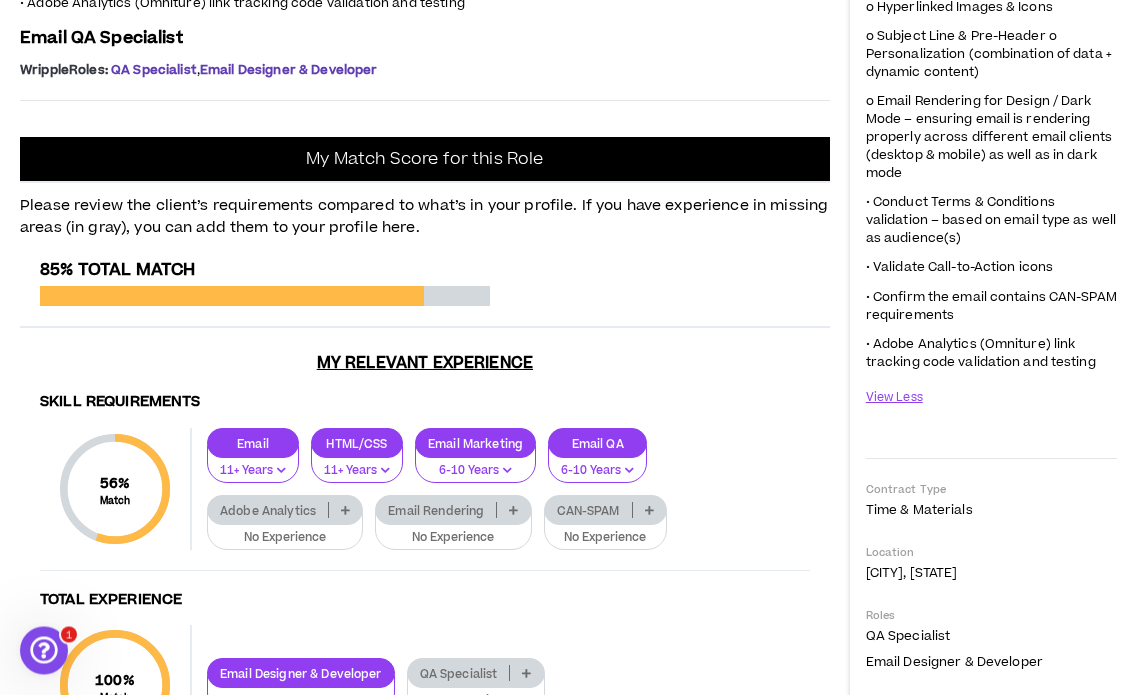 scroll, scrollTop: 607, scrollLeft: 0, axis: vertical 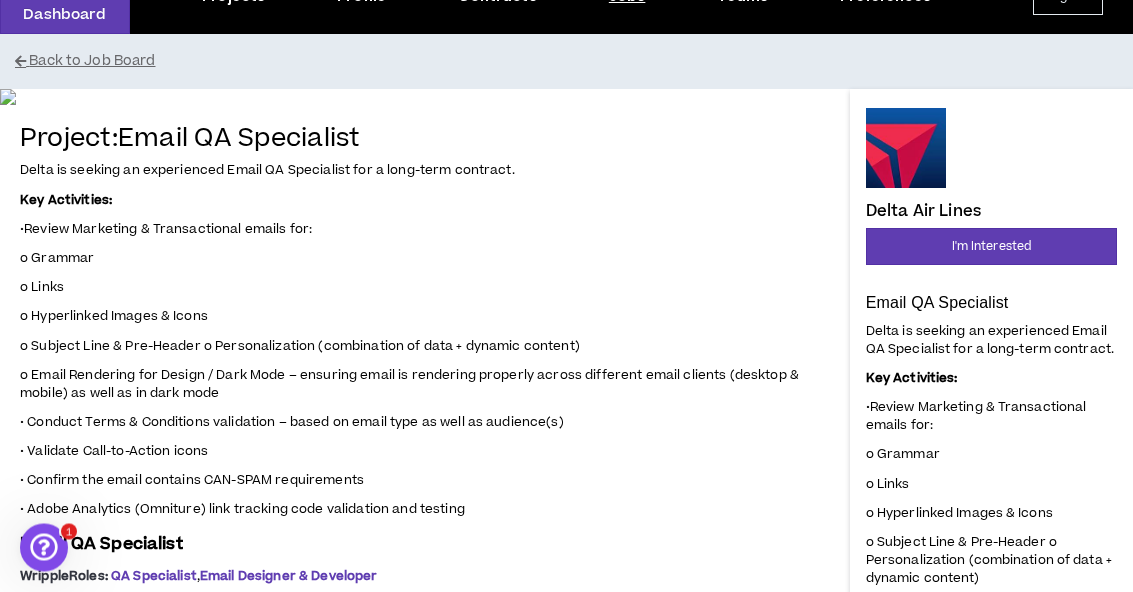 click on "I'm Interested" at bounding box center (991, 247) 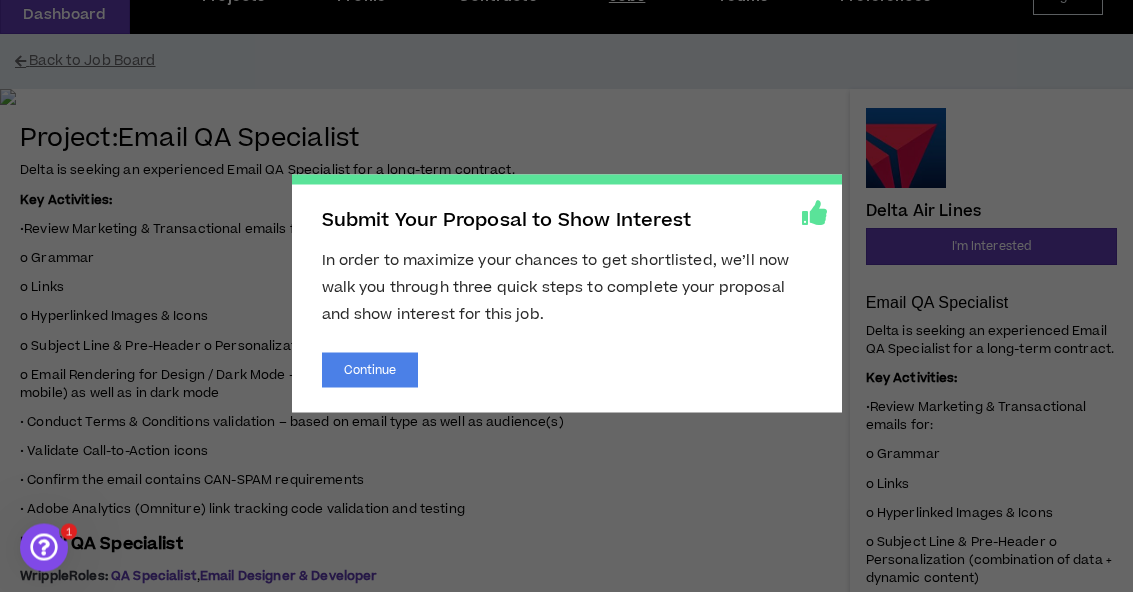 scroll, scrollTop: 101, scrollLeft: 0, axis: vertical 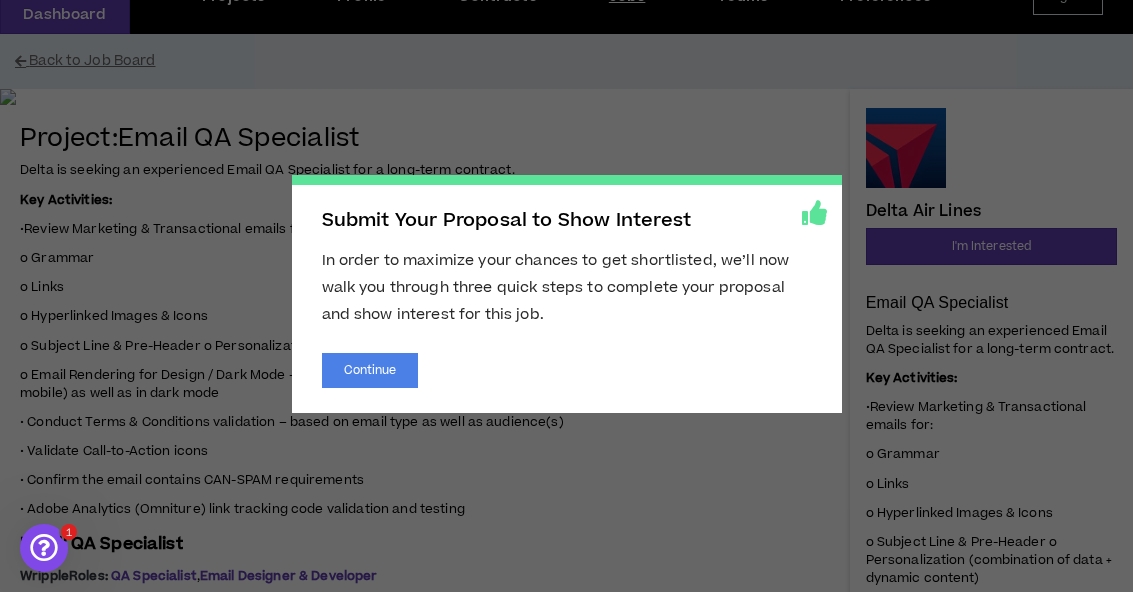 click on "Continue" at bounding box center (370, 370) 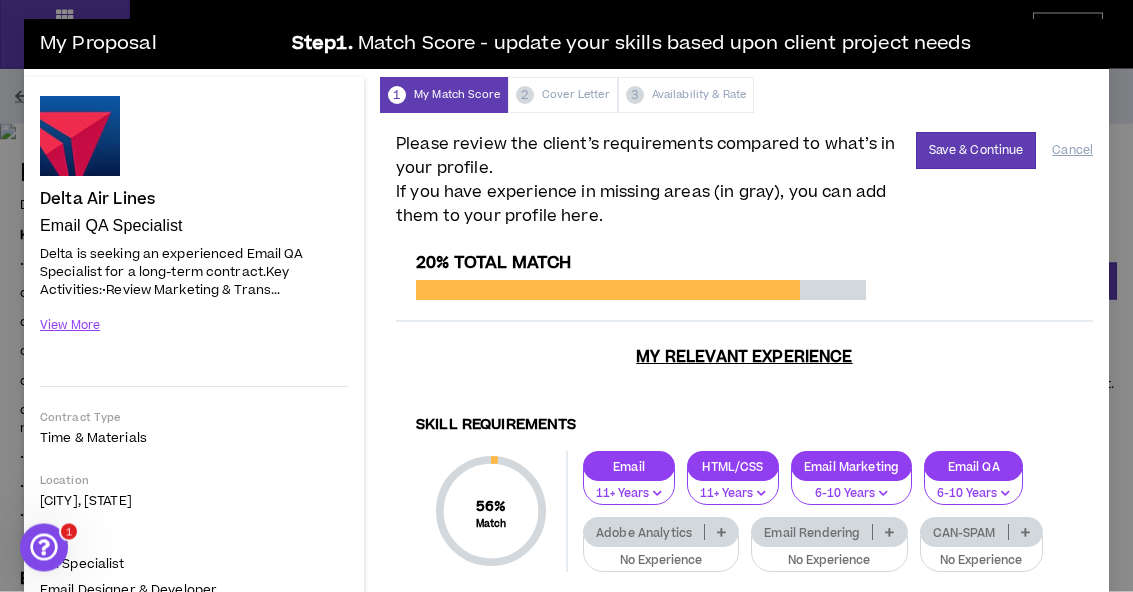 scroll, scrollTop: 11, scrollLeft: 0, axis: vertical 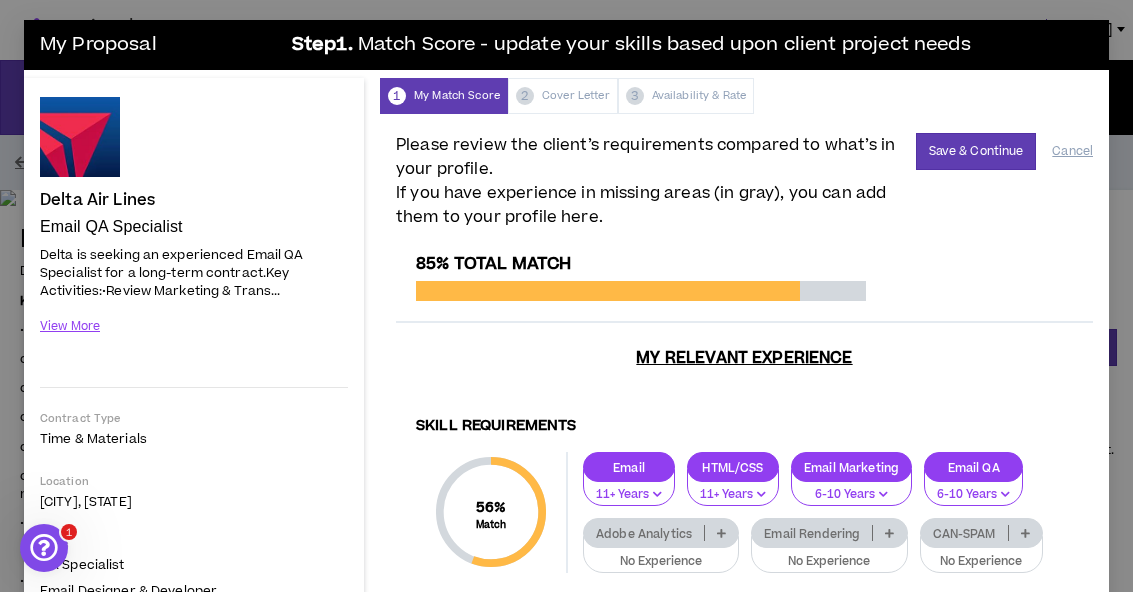 click on "Save & Continue" at bounding box center (976, 151) 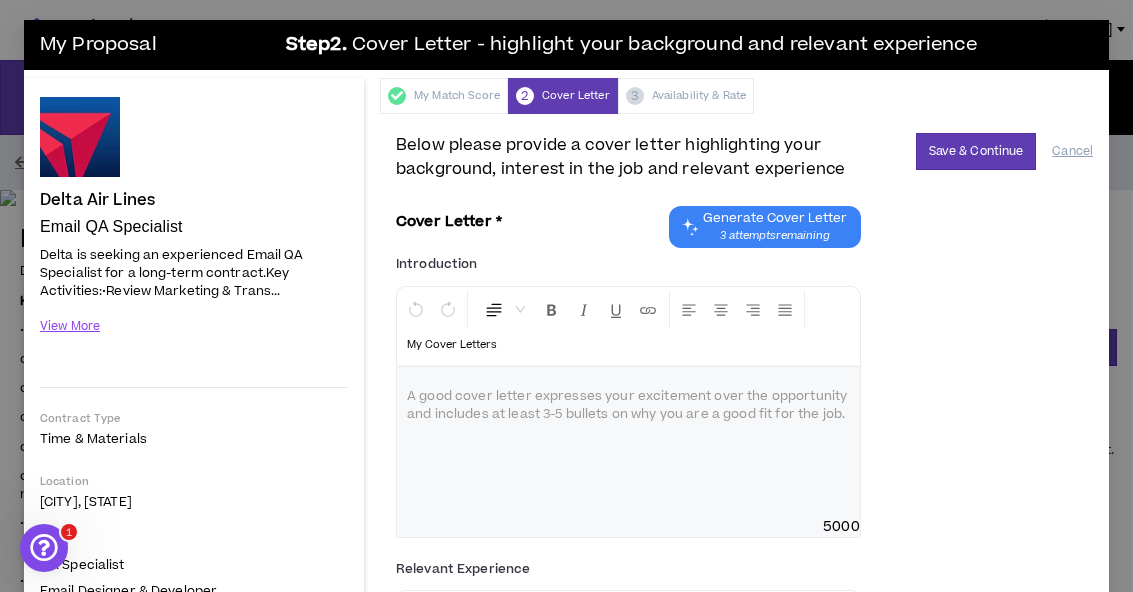 click on "Generate Cover Letter" at bounding box center (775, 218) 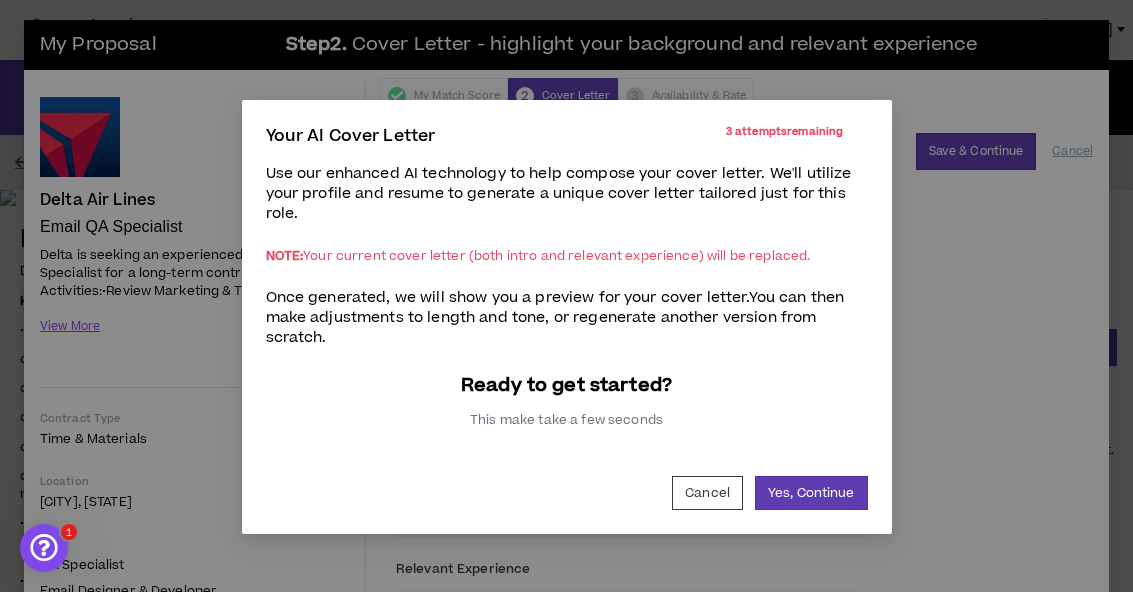 click on "Yes, Continue" at bounding box center (811, 493) 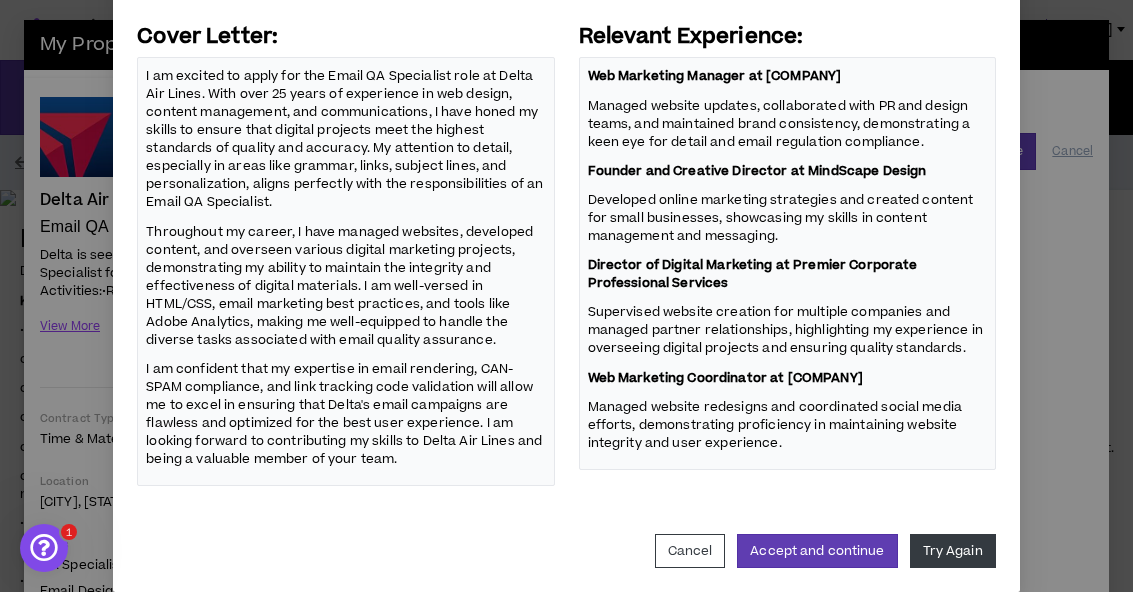 scroll, scrollTop: 257, scrollLeft: 0, axis: vertical 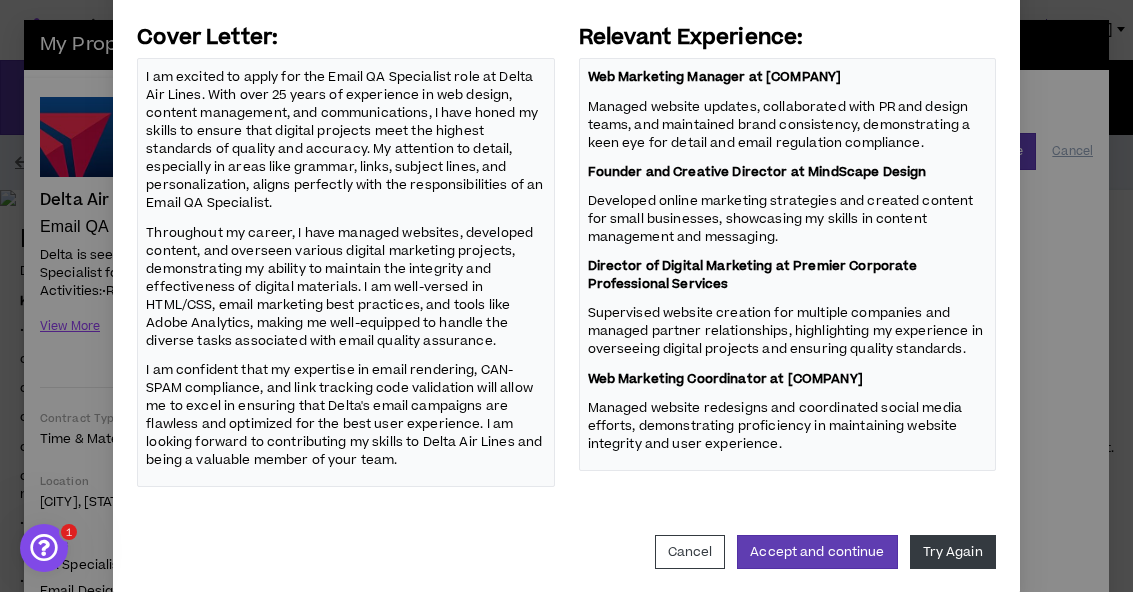 click on "Accept and continue" at bounding box center [817, 552] 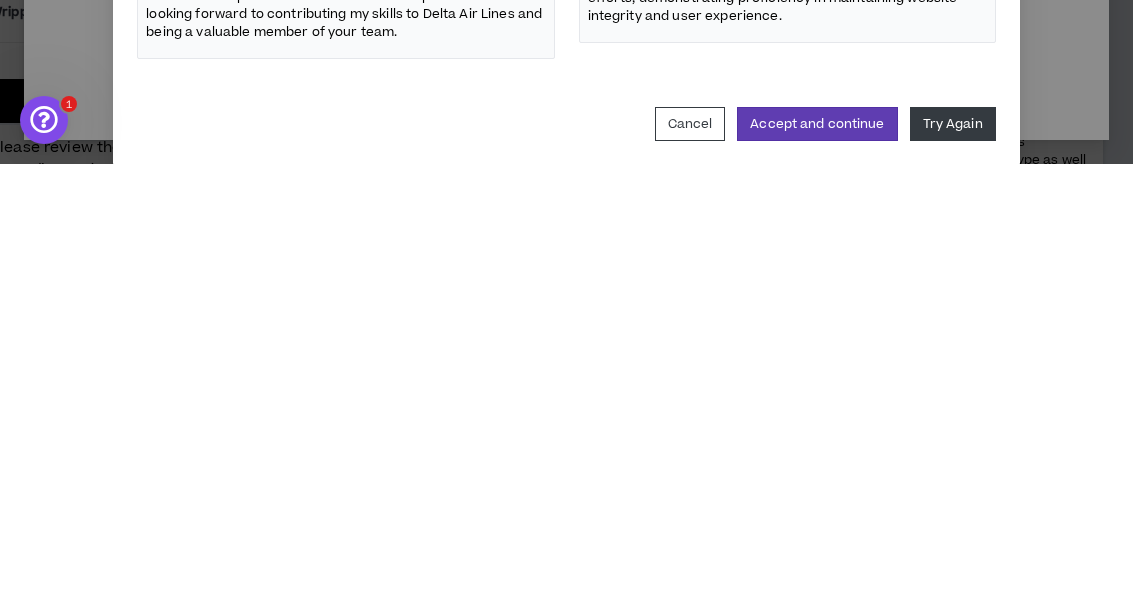 scroll, scrollTop: 251, scrollLeft: 0, axis: vertical 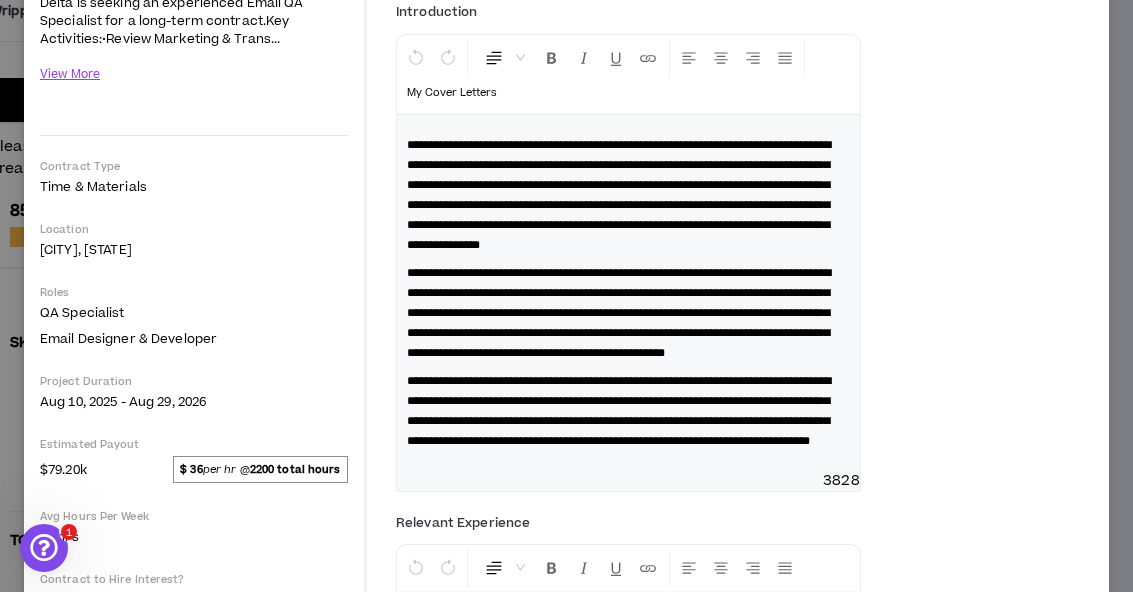 click on "**********" at bounding box center [619, 313] 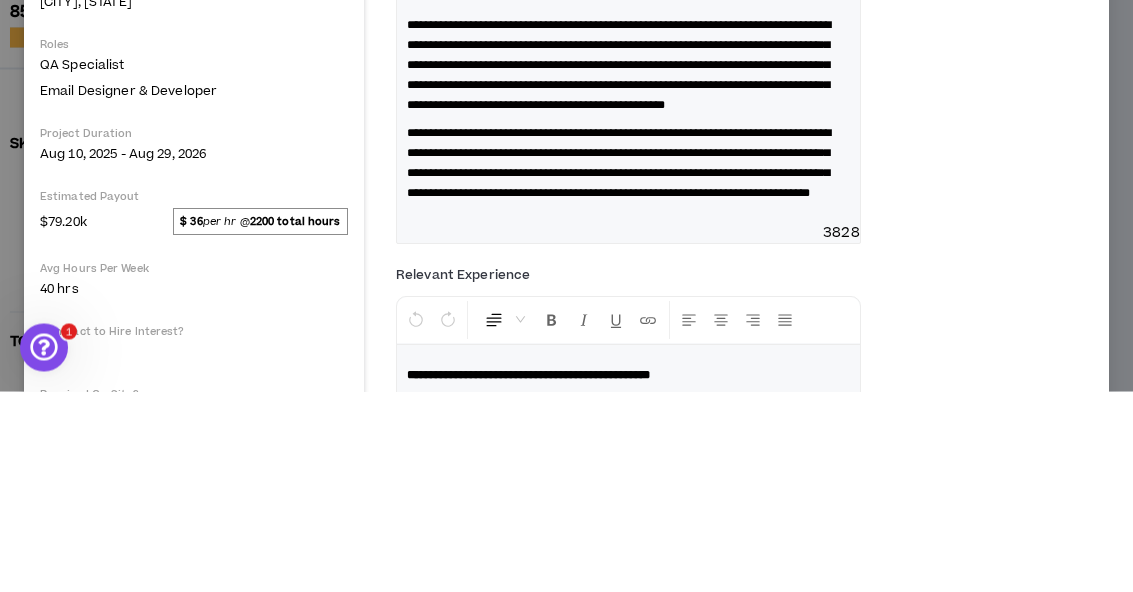 scroll, scrollTop: 310, scrollLeft: 0, axis: vertical 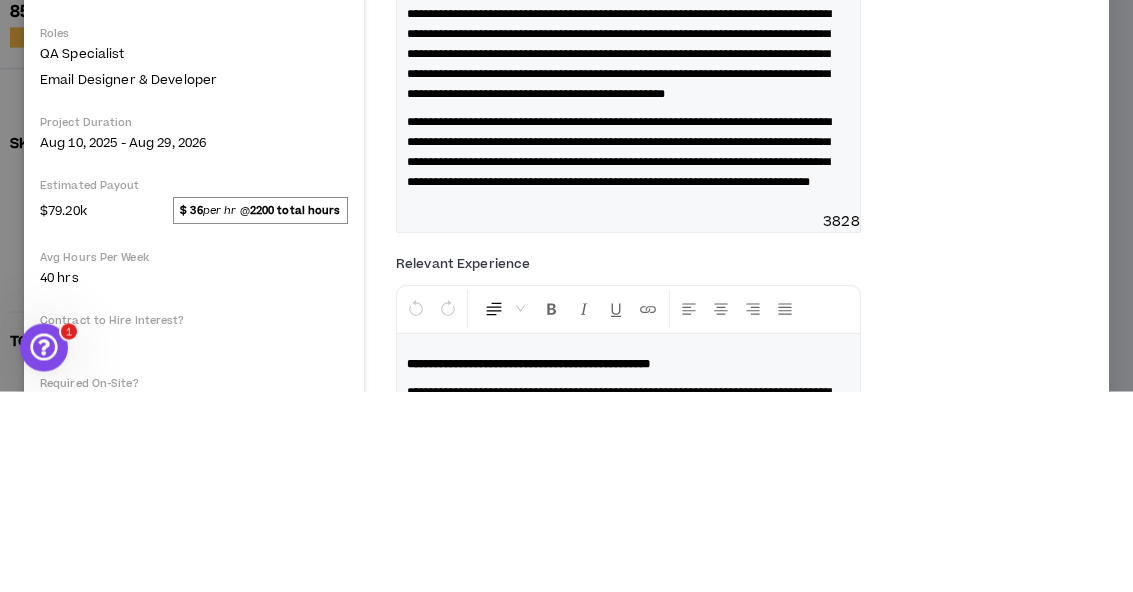 click on "**********" at bounding box center [619, 255] 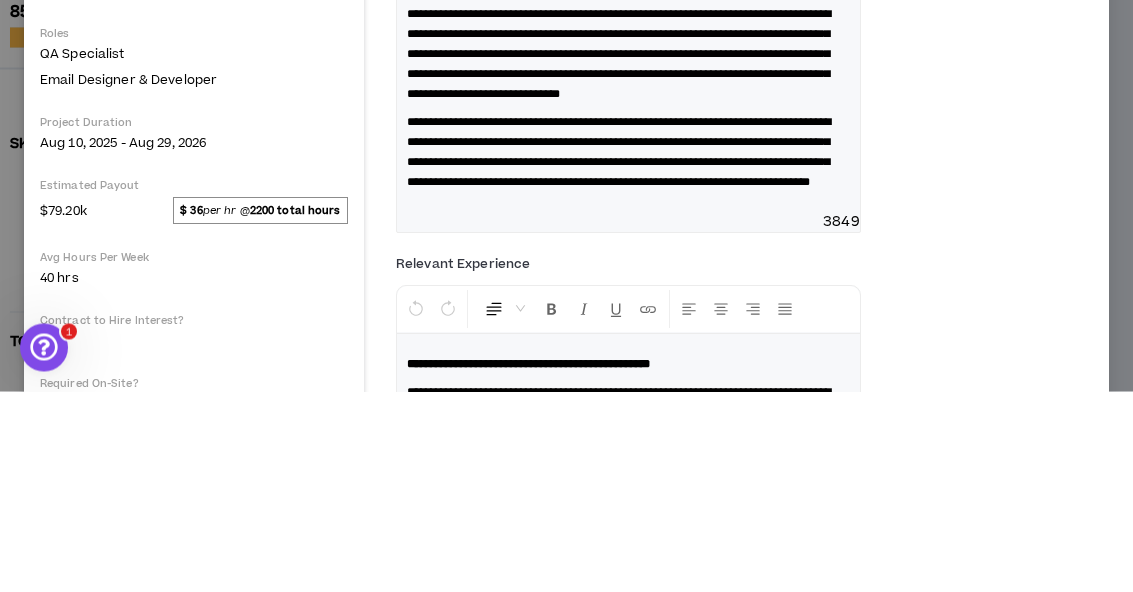 type 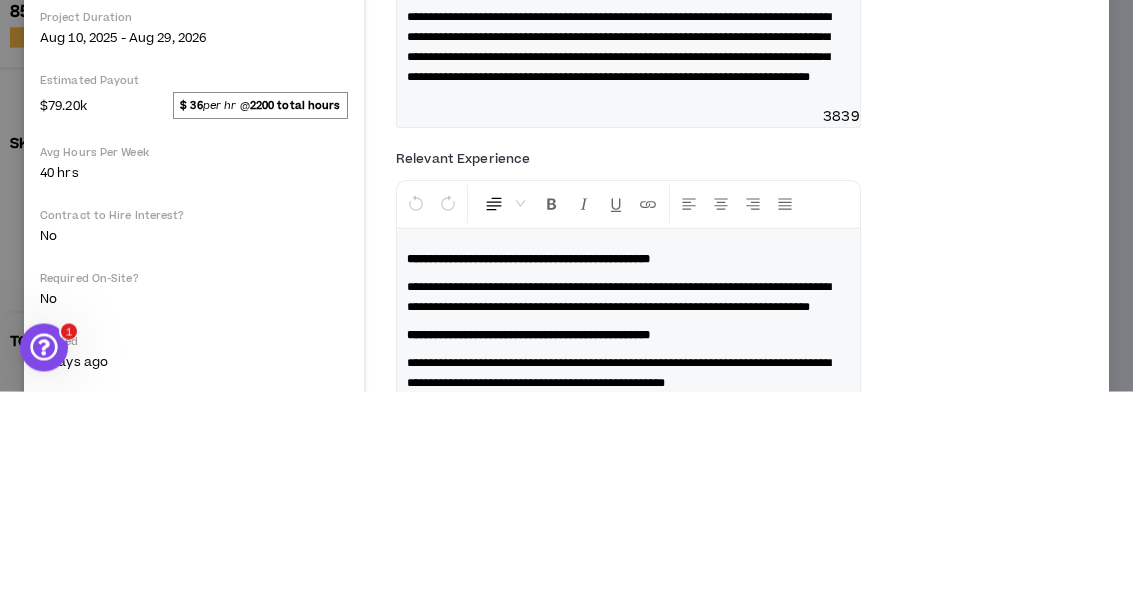 scroll, scrollTop: 416, scrollLeft: 0, axis: vertical 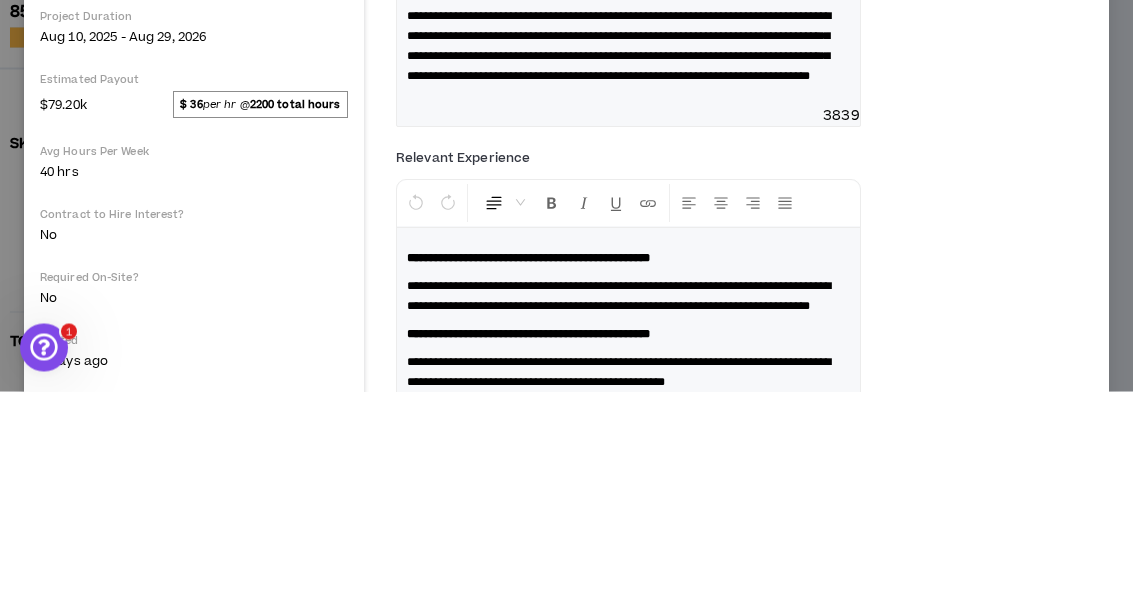 click on "**********" at bounding box center (619, 247) 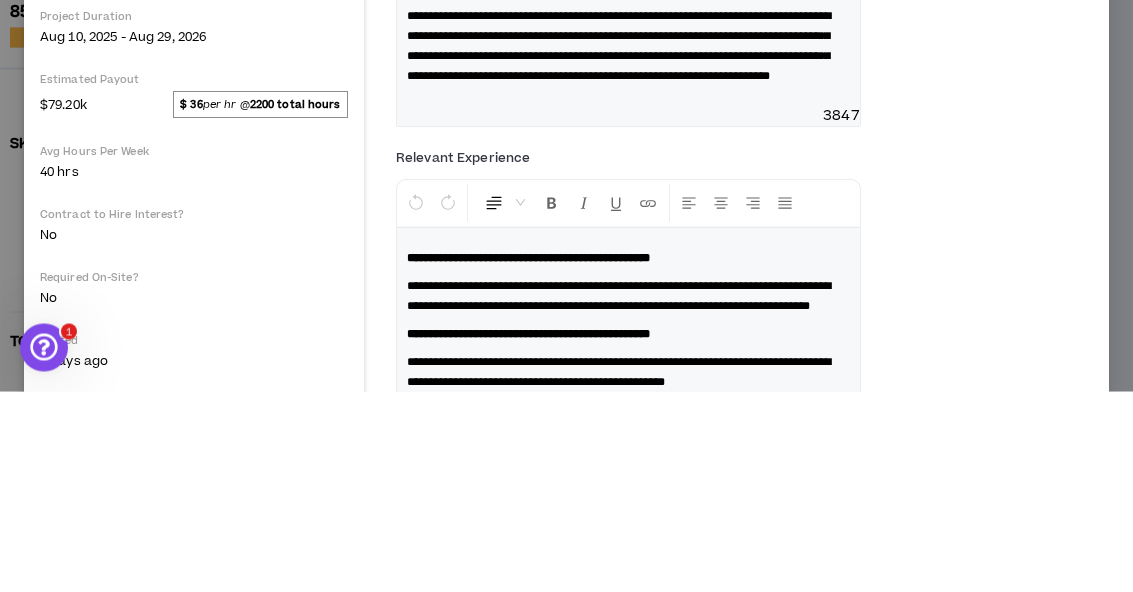 scroll, scrollTop: 866, scrollLeft: 30, axis: both 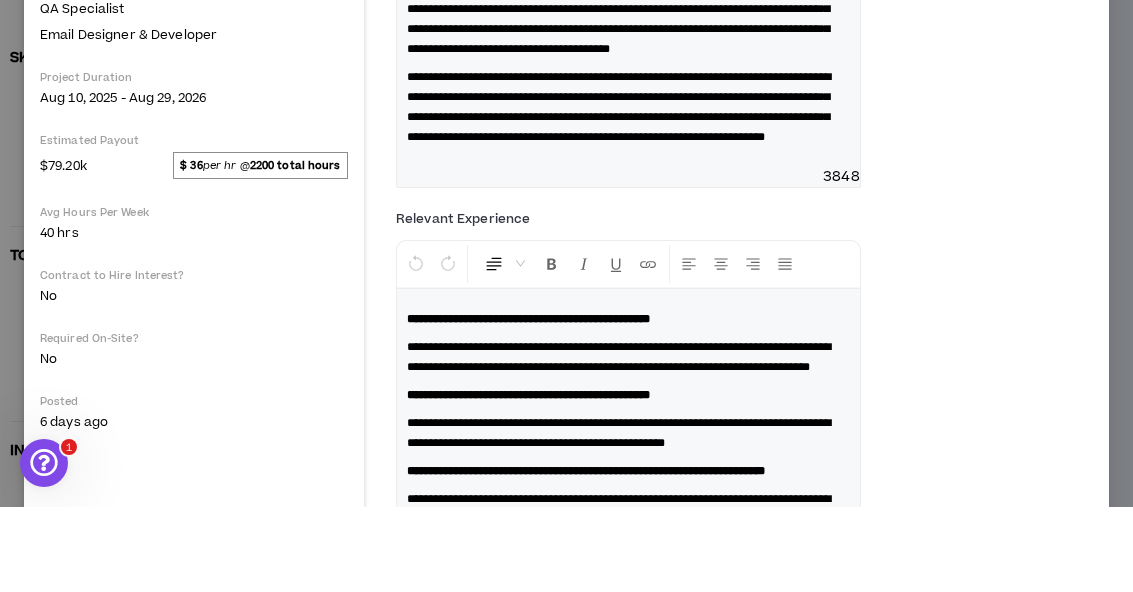 click on "**********" at bounding box center (619, 192) 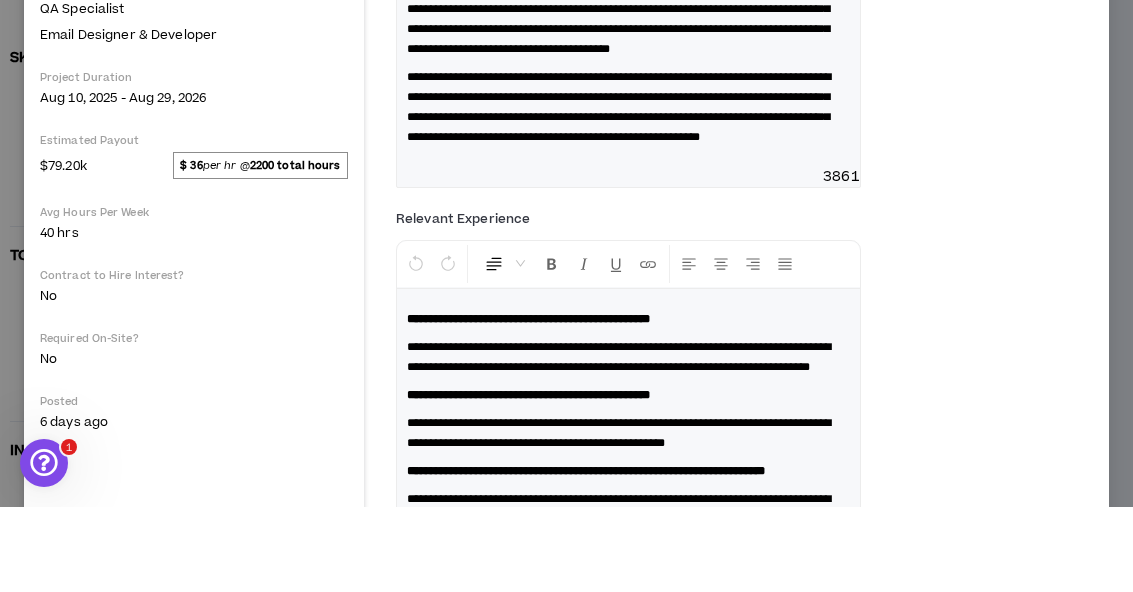 click on "**********" at bounding box center (619, 192) 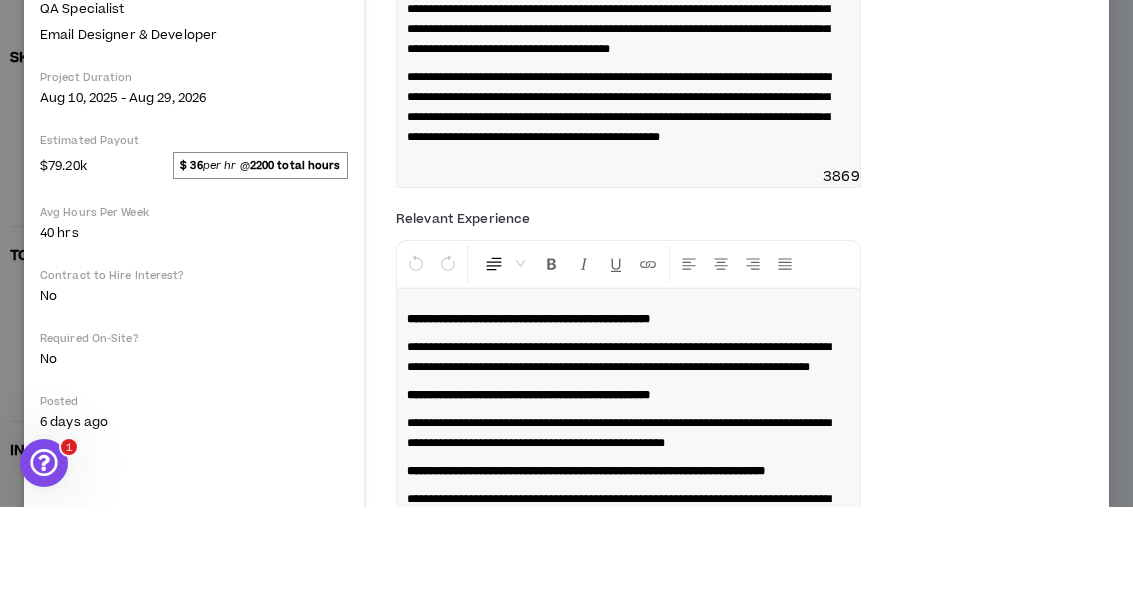 click on "**********" at bounding box center (619, 192) 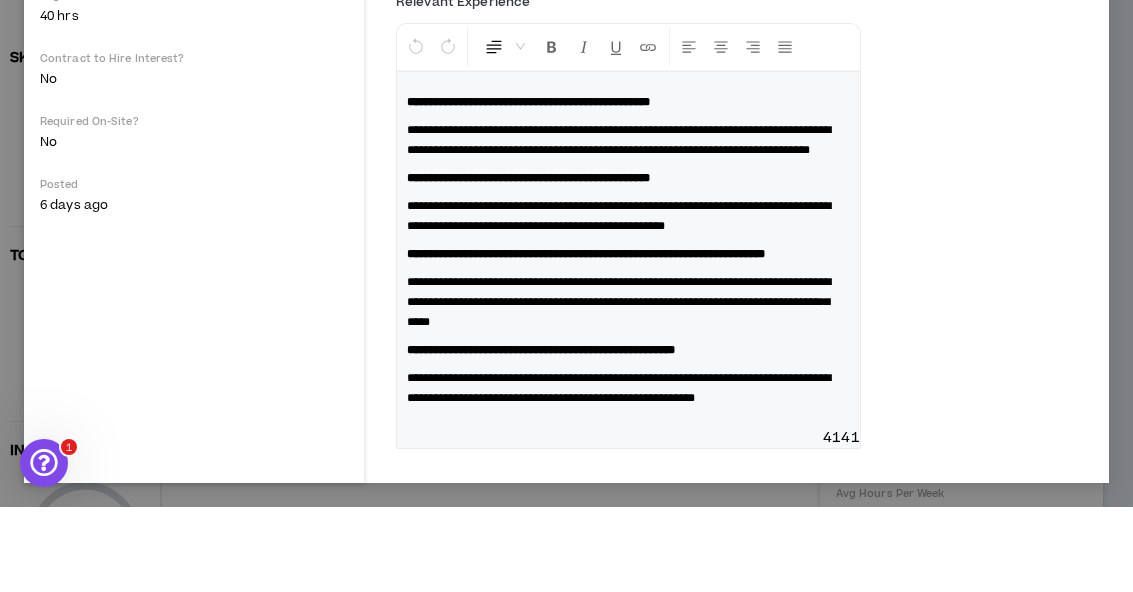 scroll, scrollTop: 802, scrollLeft: 0, axis: vertical 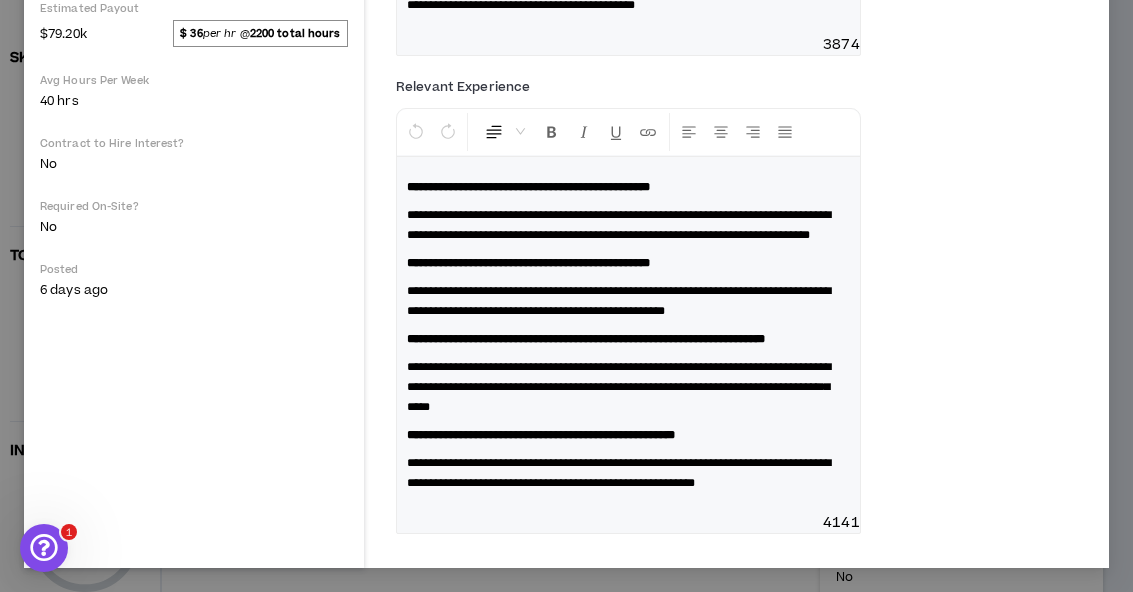 click on "**********" at bounding box center [619, 225] 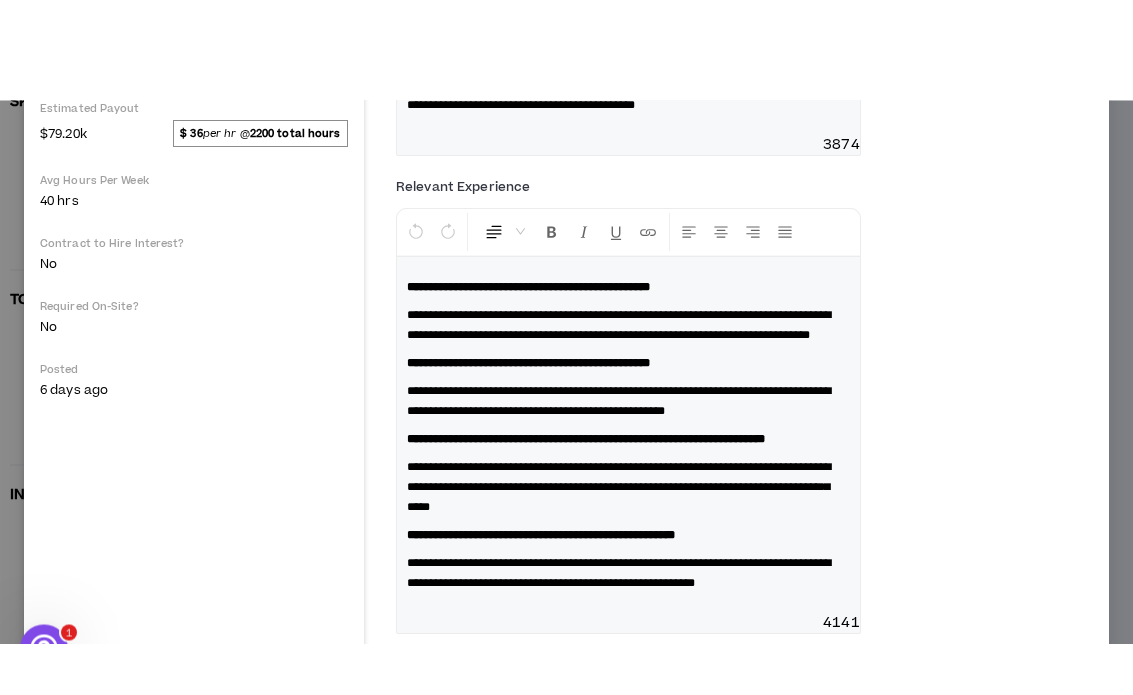 scroll, scrollTop: 1009, scrollLeft: 30, axis: both 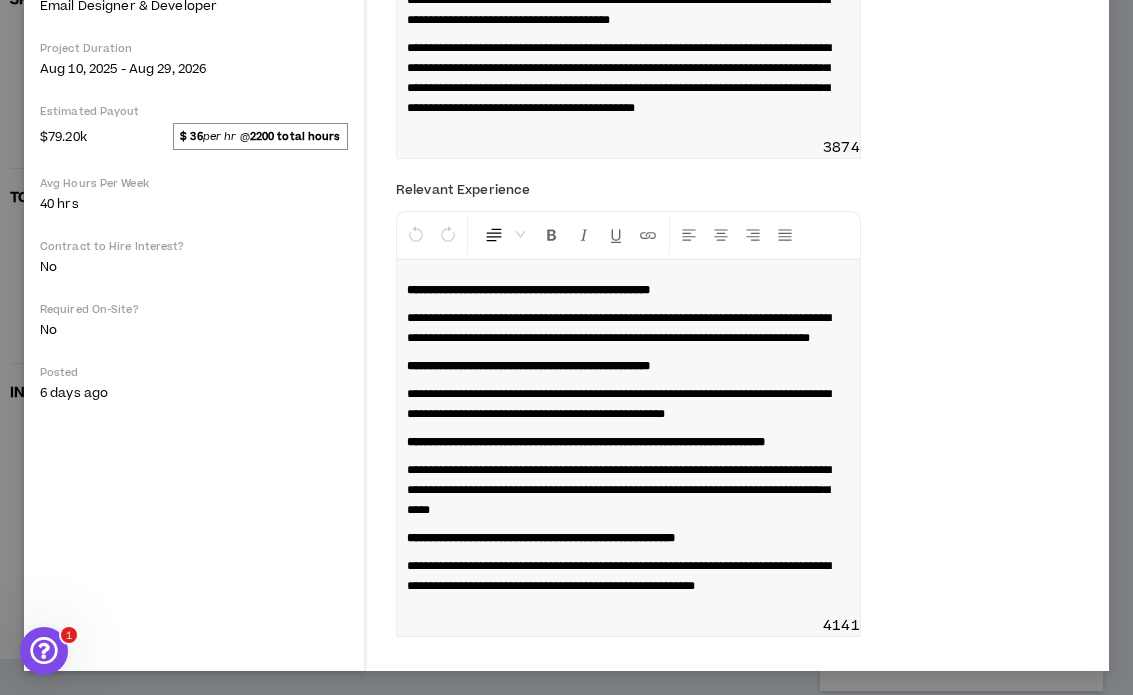 click on "**********" at bounding box center [619, 328] 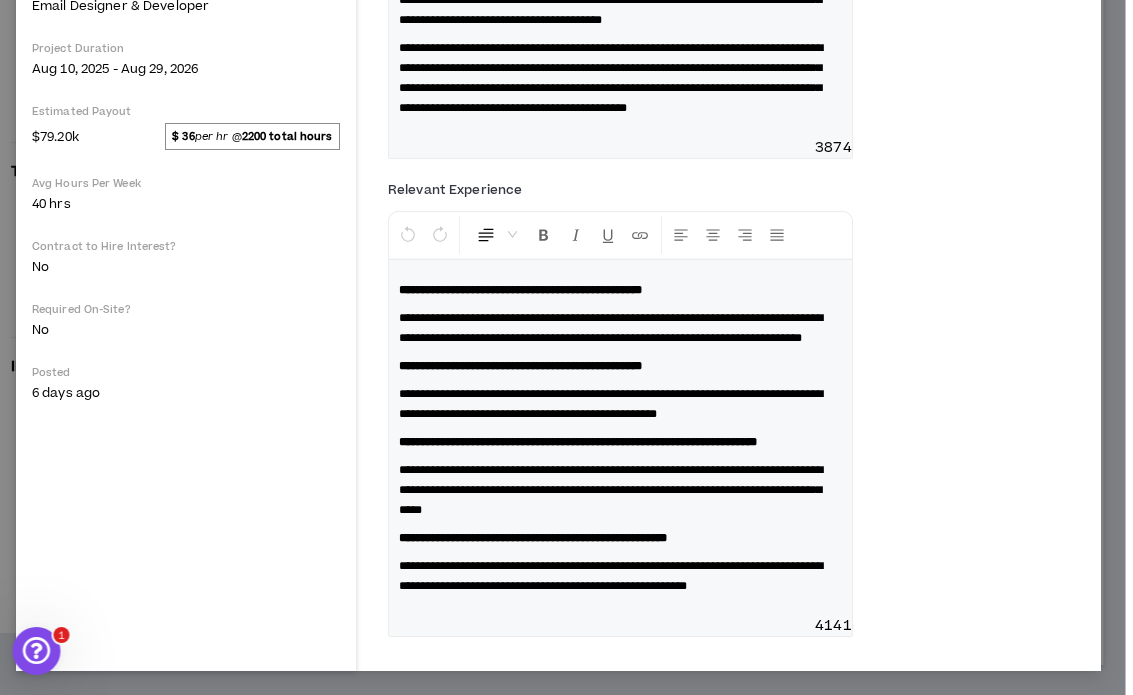 scroll, scrollTop: 1068, scrollLeft: 0, axis: vertical 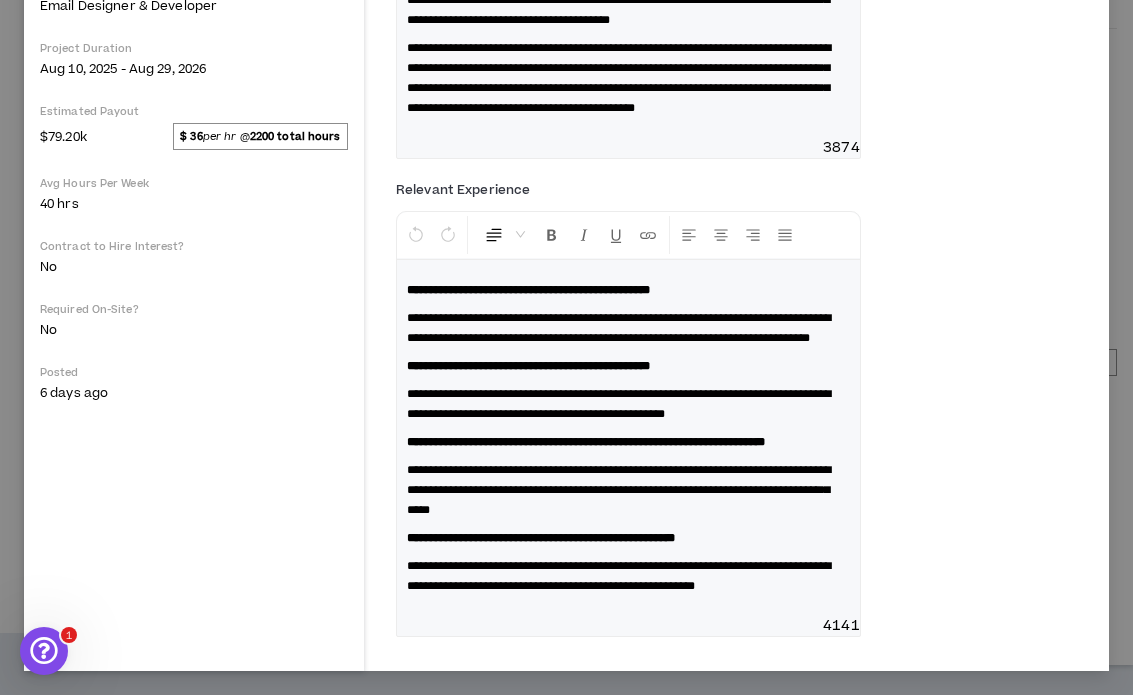 click on "**********" at bounding box center [619, 328] 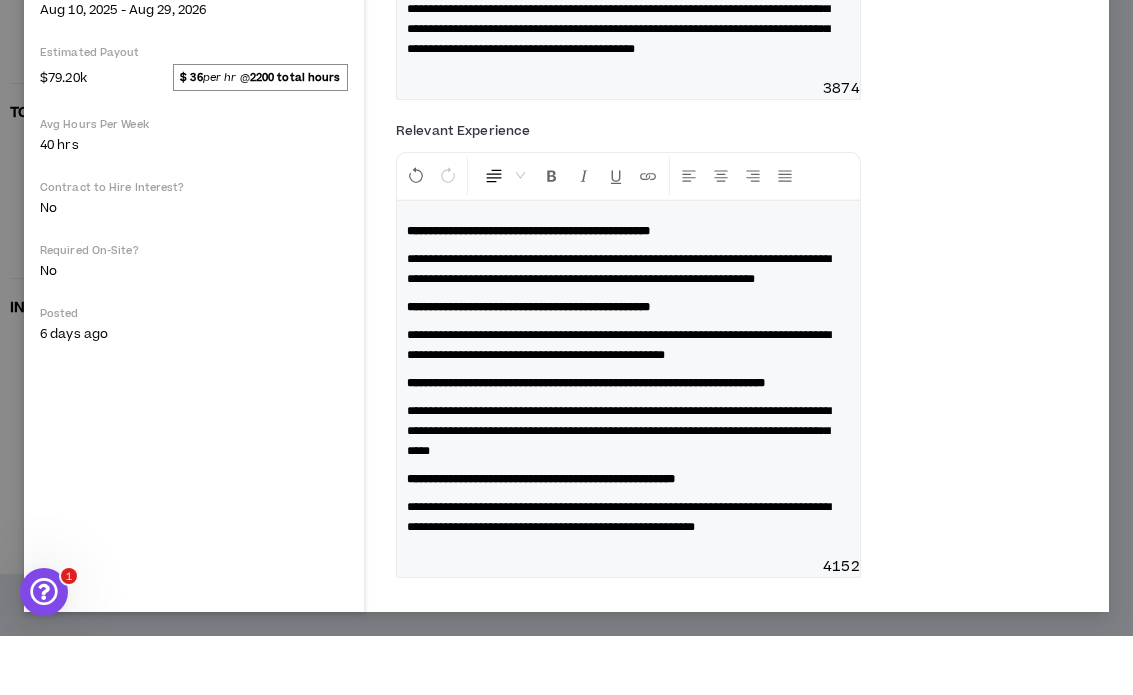 click on "**********" at bounding box center (619, 328) 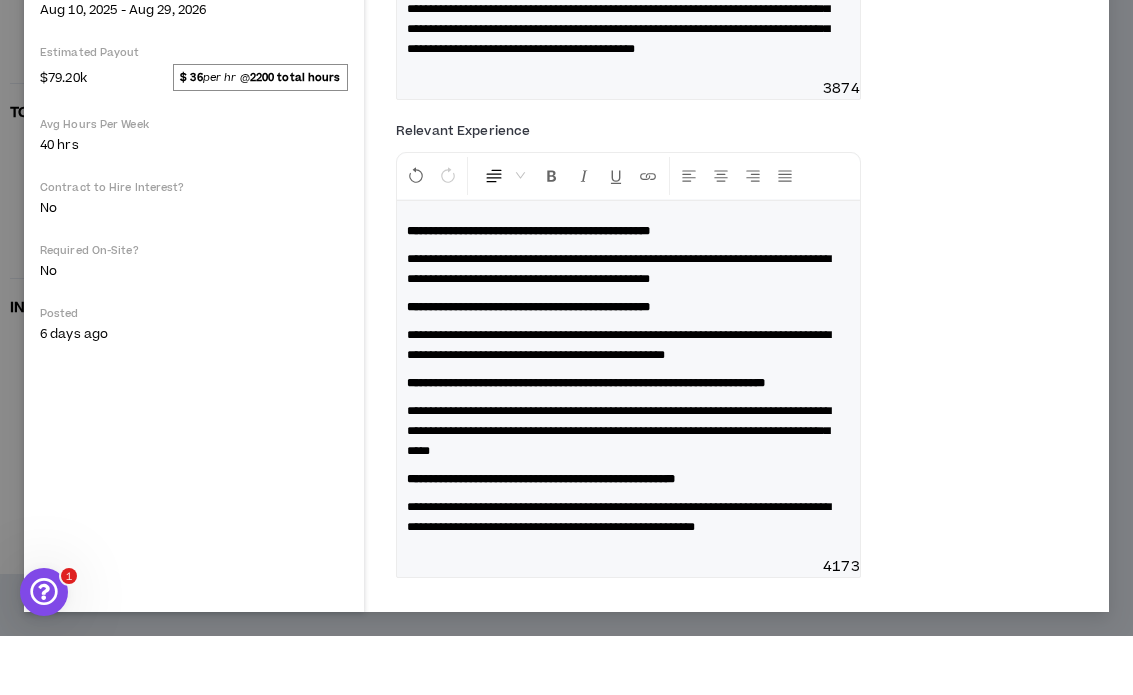 click on "**********" at bounding box center [628, 328] 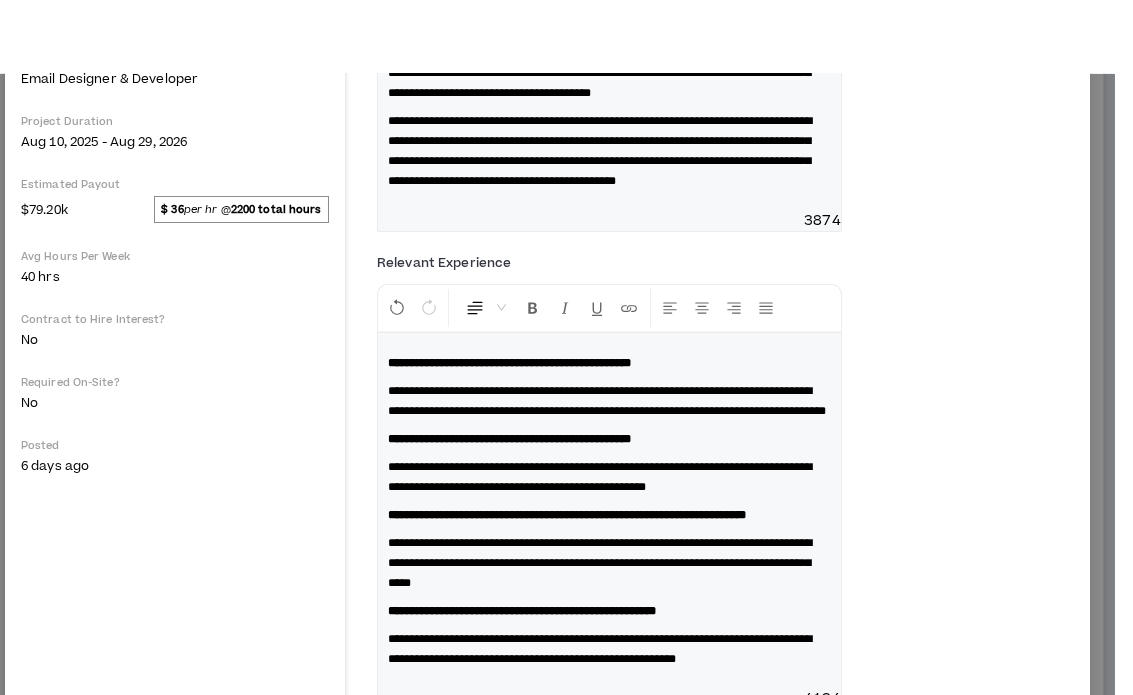 scroll, scrollTop: 1201, scrollLeft: 11, axis: both 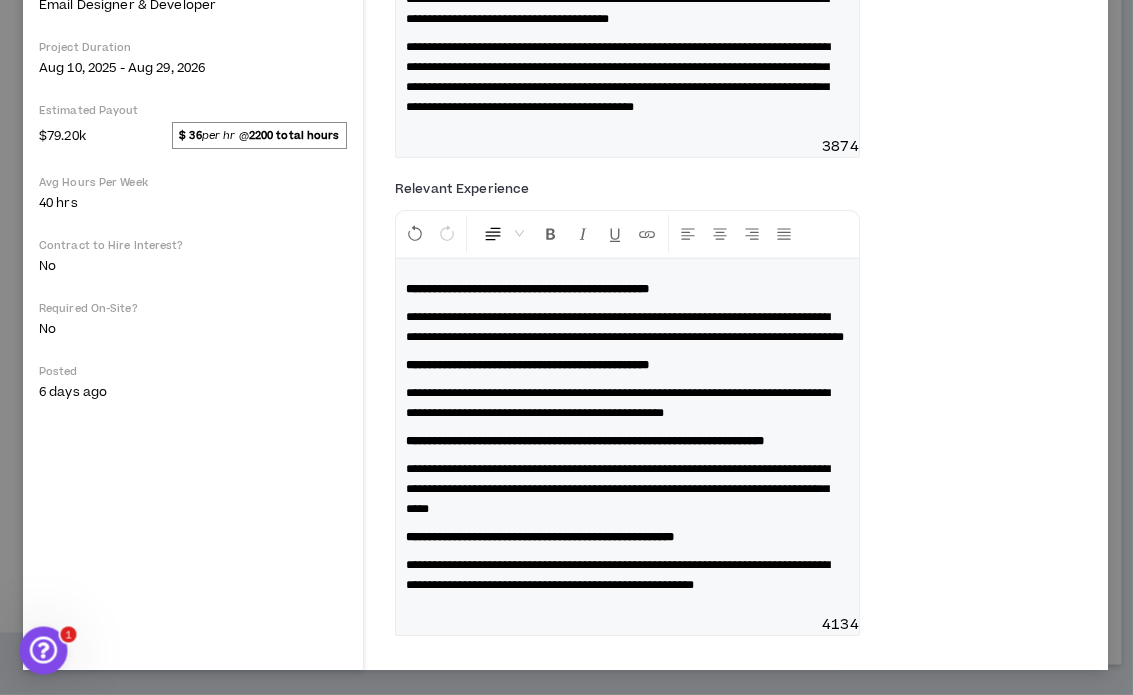 click on "**********" at bounding box center (628, 438) 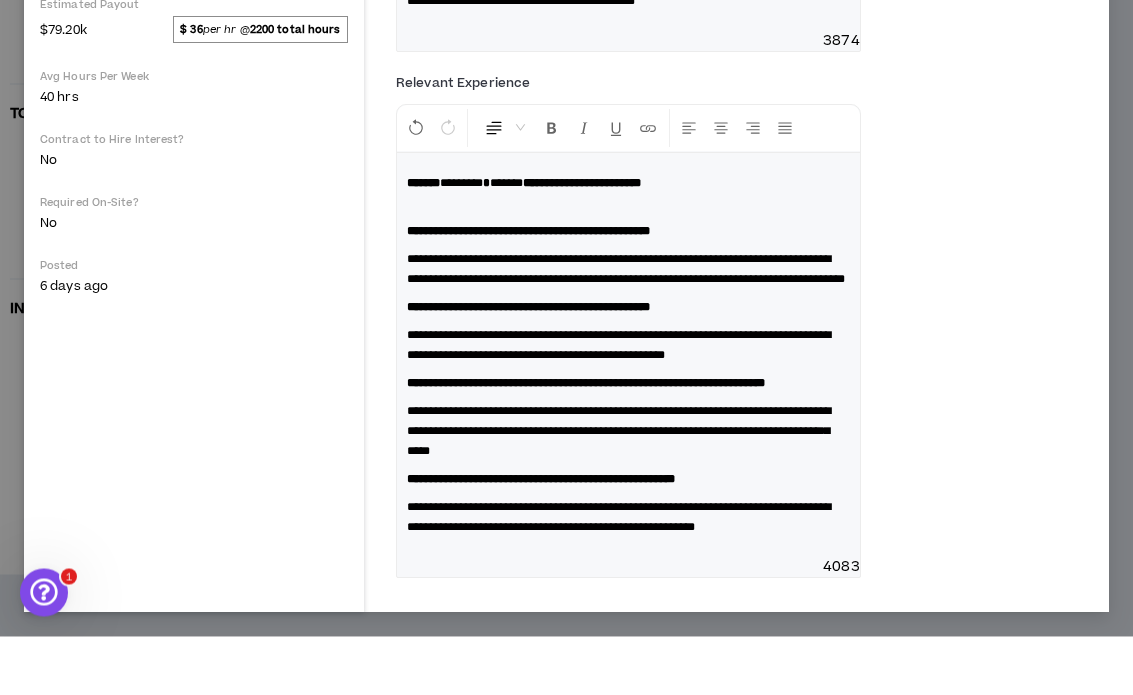 click on "*******" at bounding box center (506, 242) 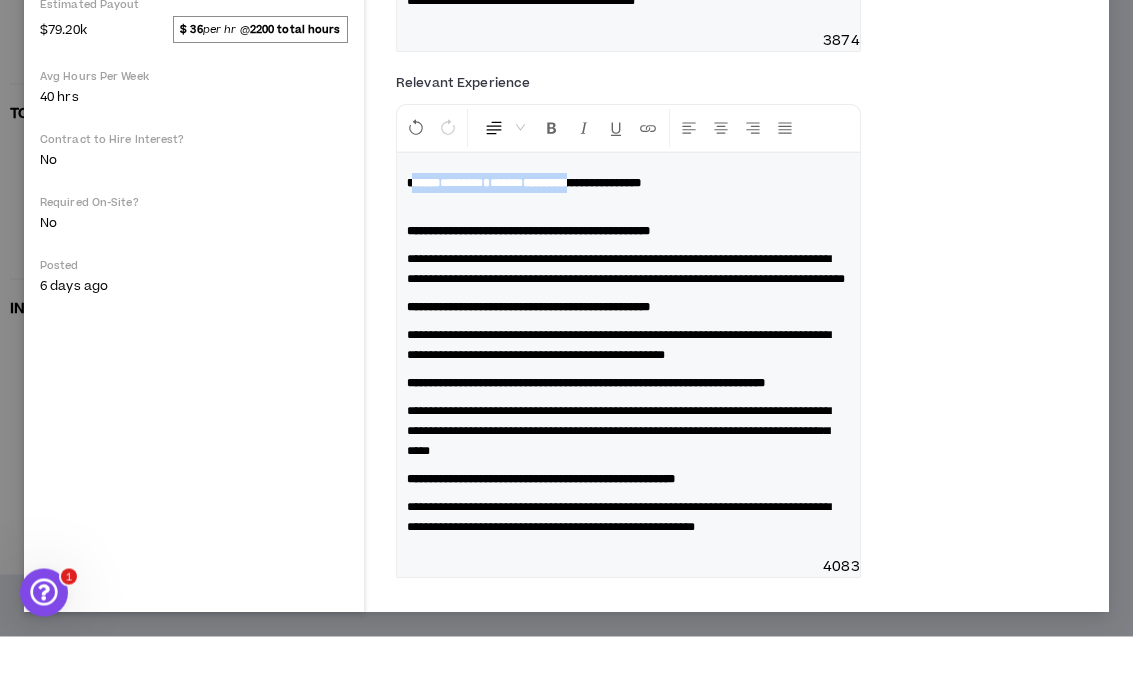 click at bounding box center (552, 187) 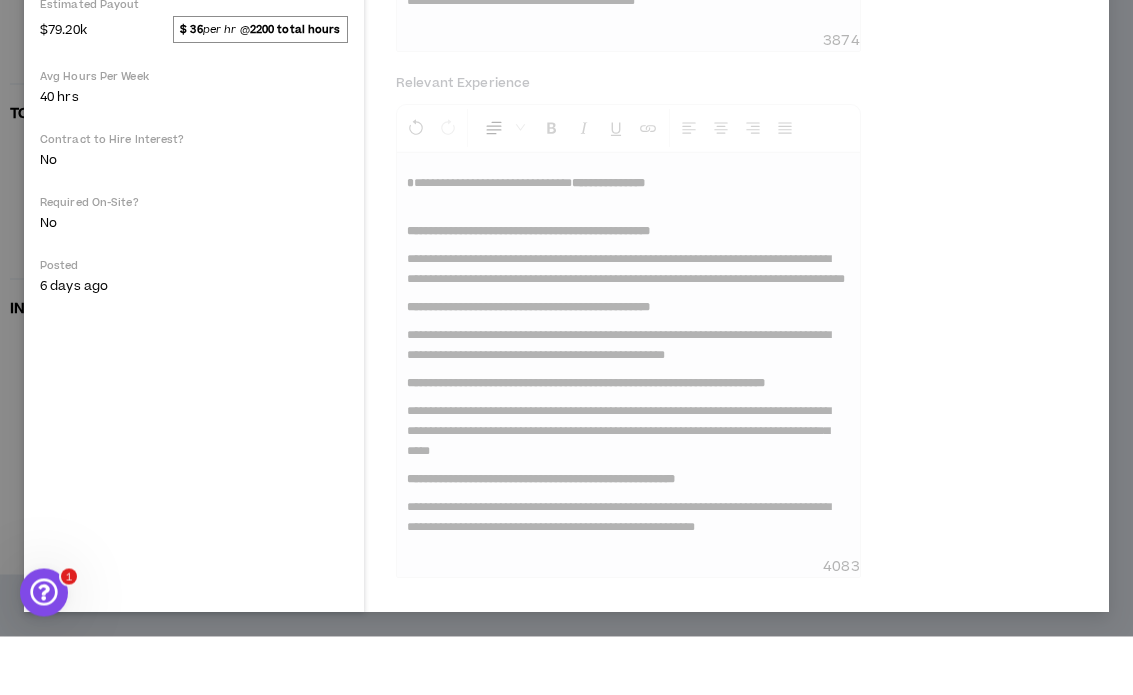 click on "Below please provide a cover letter highlighting your background, interest in the job and relevant experience Save & Continue Cancel Cover Letter * Generate Cover Letter 2 attempts remaining Introduction * Normal My Cover Letters 3874 Relevant Experience Normal * 4083" at bounding box center (744, 76) 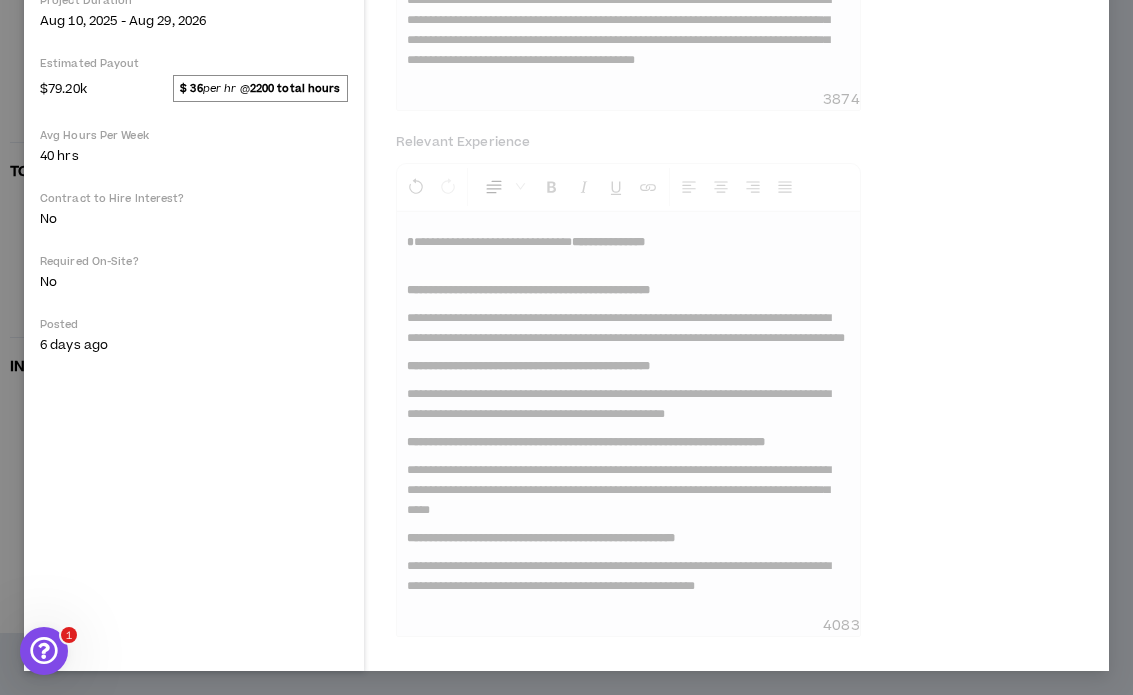 click on "Below please provide a cover letter highlighting your background, interest in the job and relevant experience Save & Continue Cancel Cover Letter * Generate Cover Letter 2 attempts remaining Introduction * Normal My Cover Letters 3874 Relevant Experience Normal * 4083" at bounding box center (744, 76) 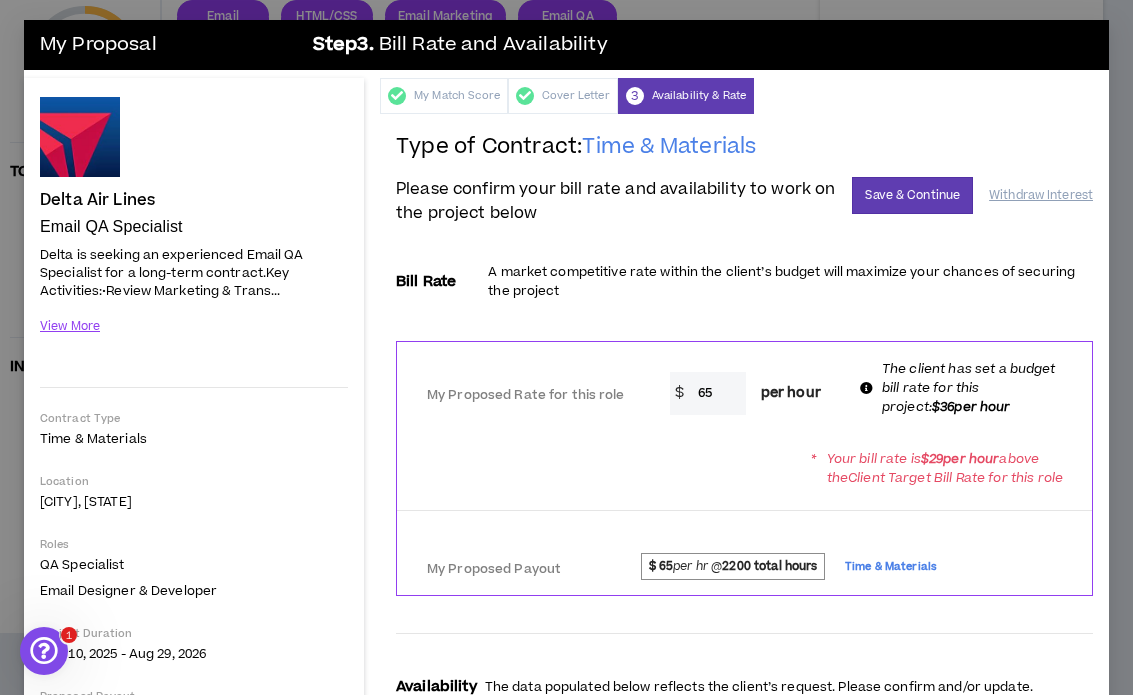 scroll, scrollTop: 0, scrollLeft: 0, axis: both 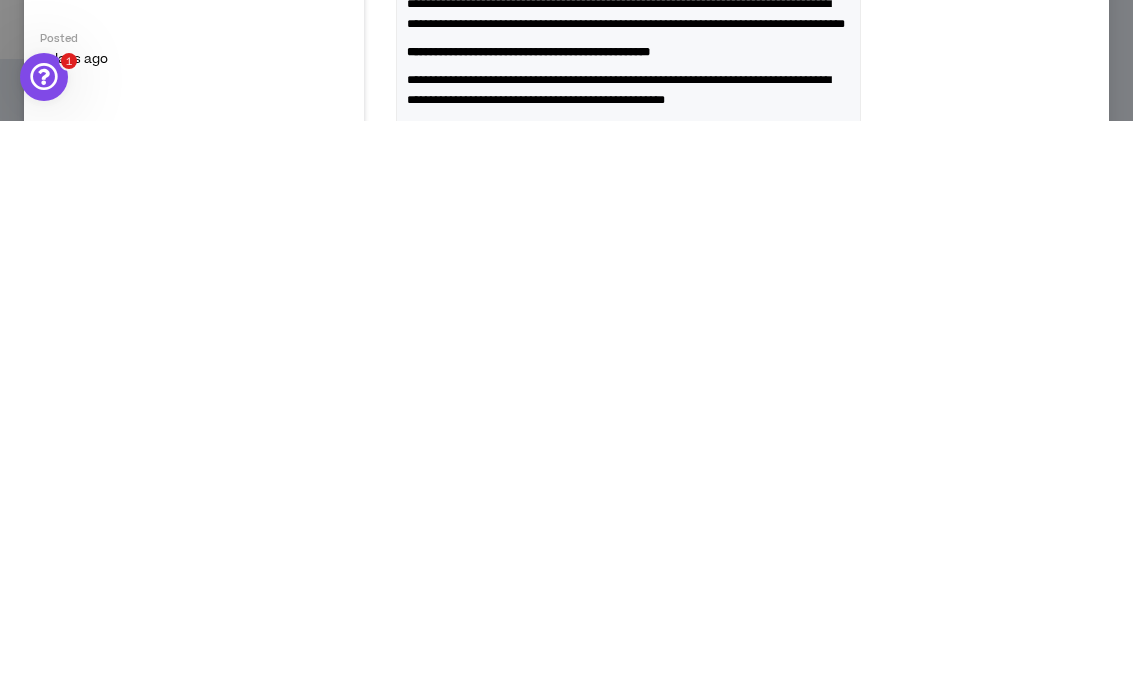 click on "**********" at bounding box center (628, 626) 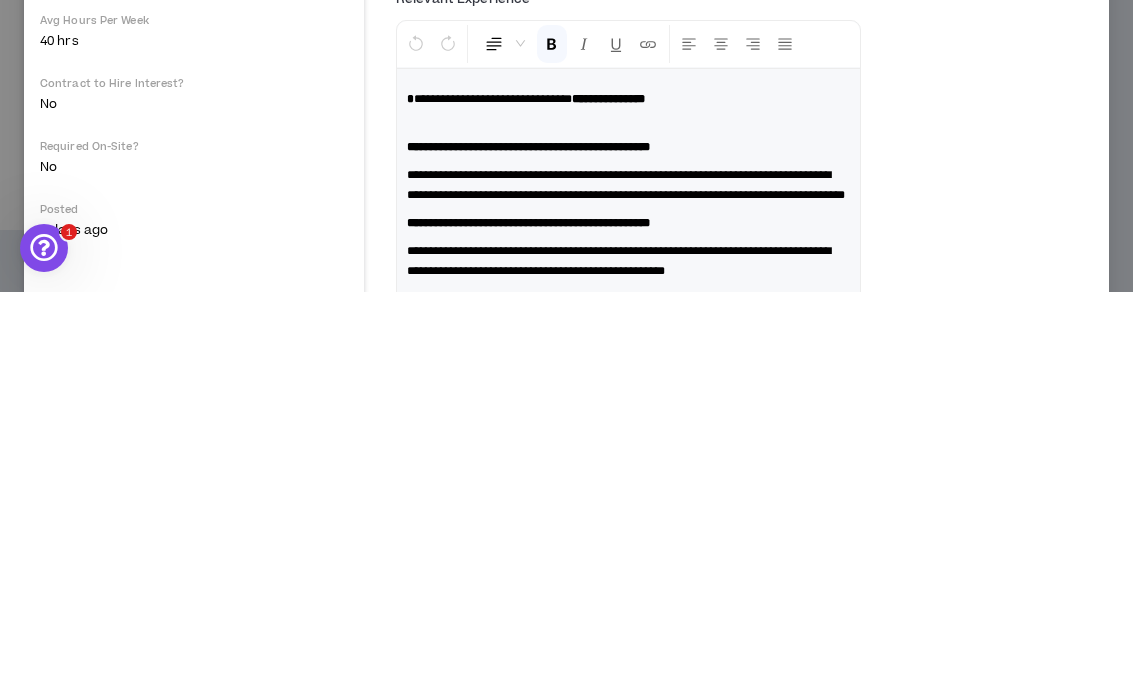 click on "**********" at bounding box center (608, 502) 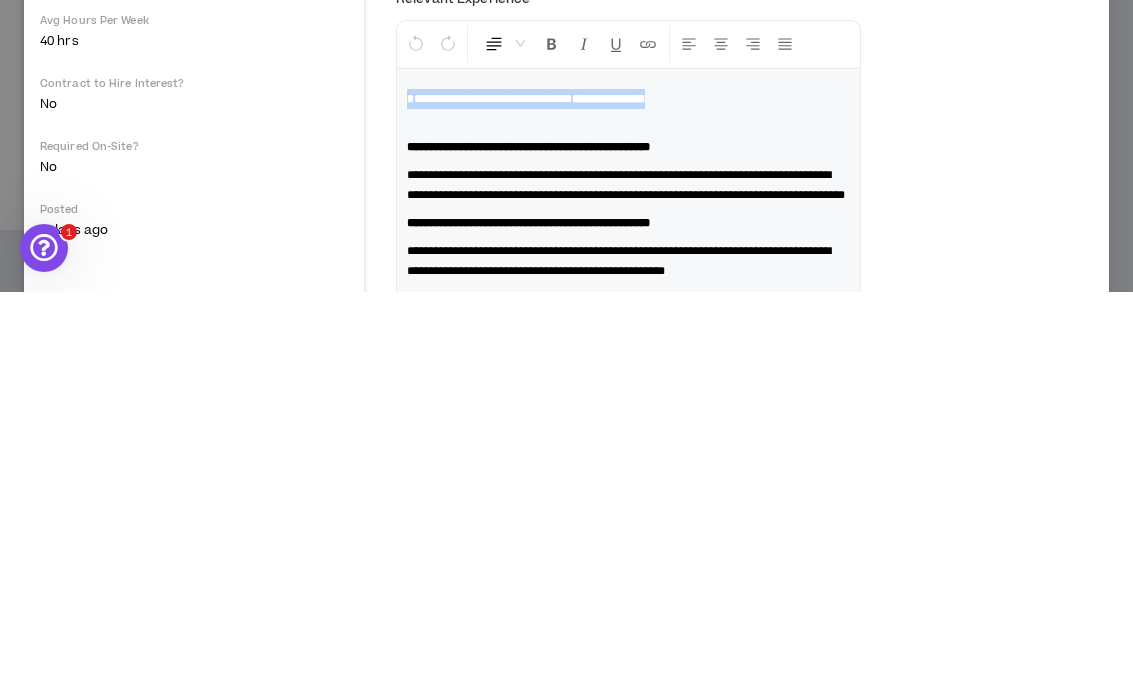 click at bounding box center (552, 447) 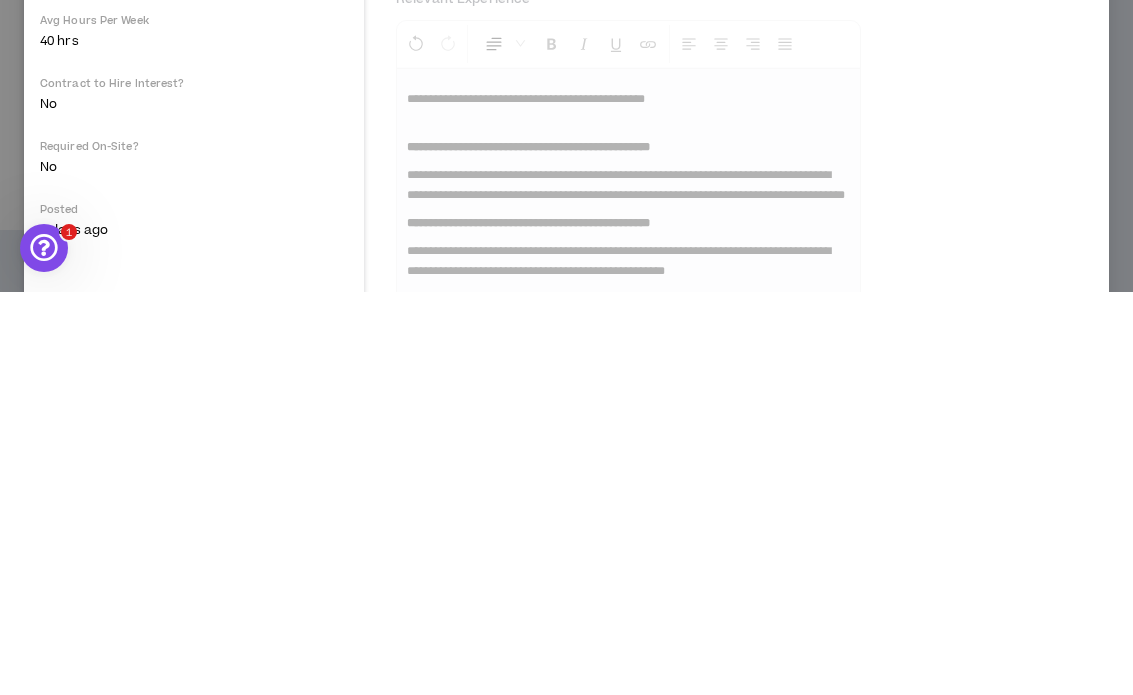 click on "**********" at bounding box center (744, 324) 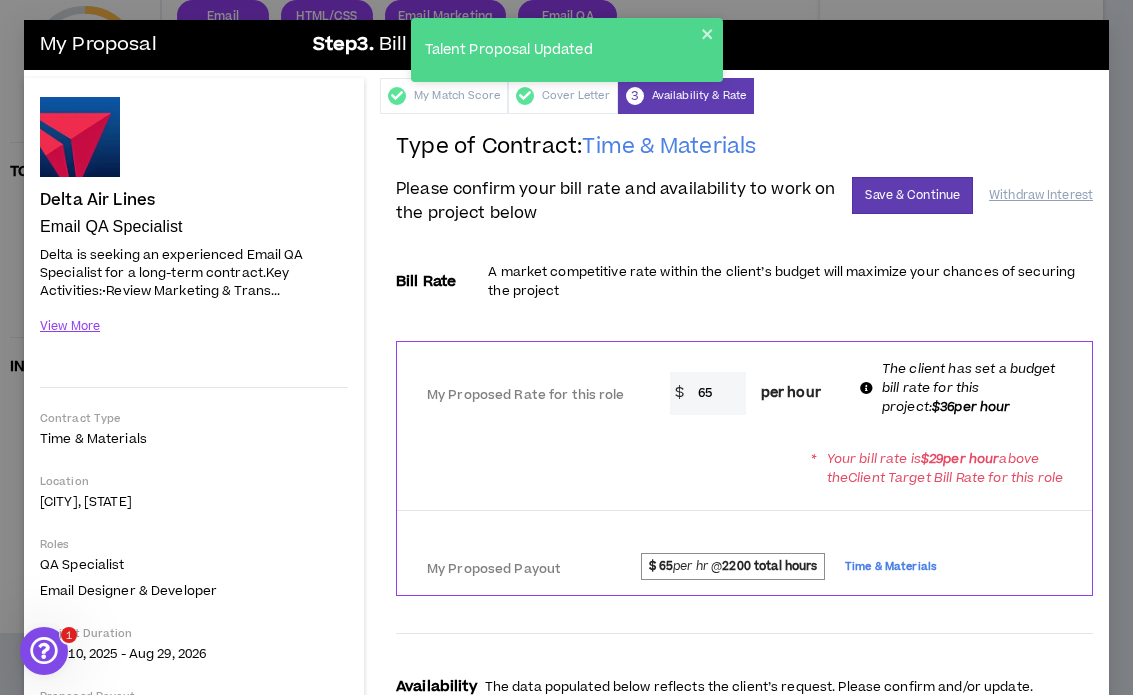 scroll, scrollTop: 0, scrollLeft: 0, axis: both 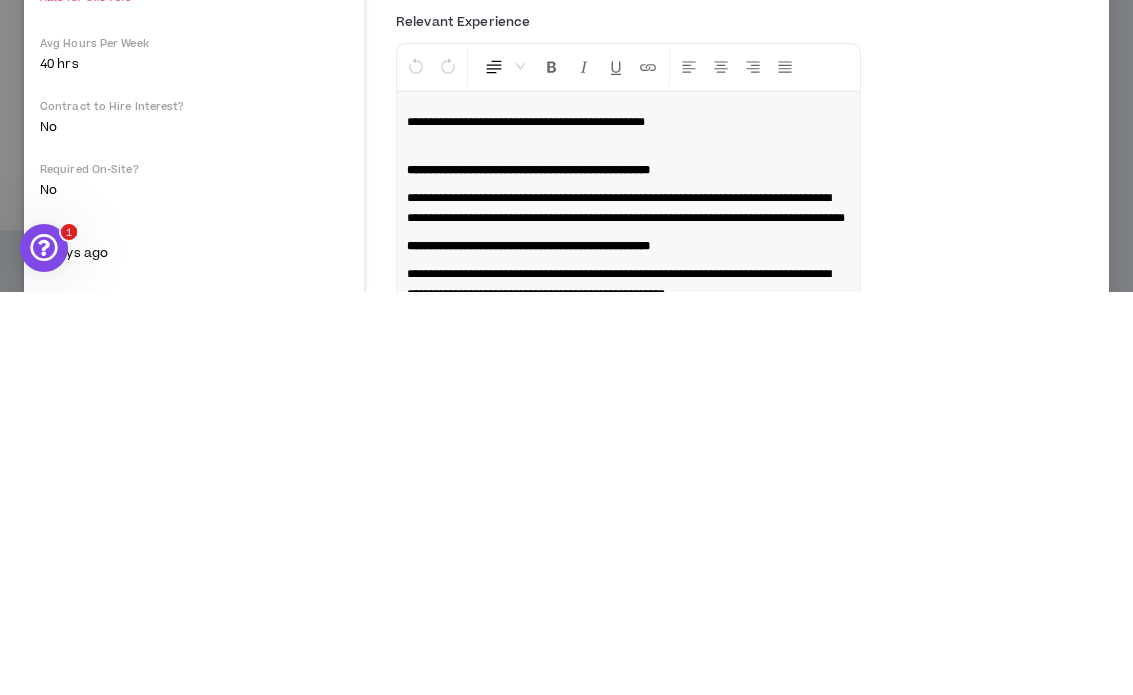 click on "**********" at bounding box center (526, 525) 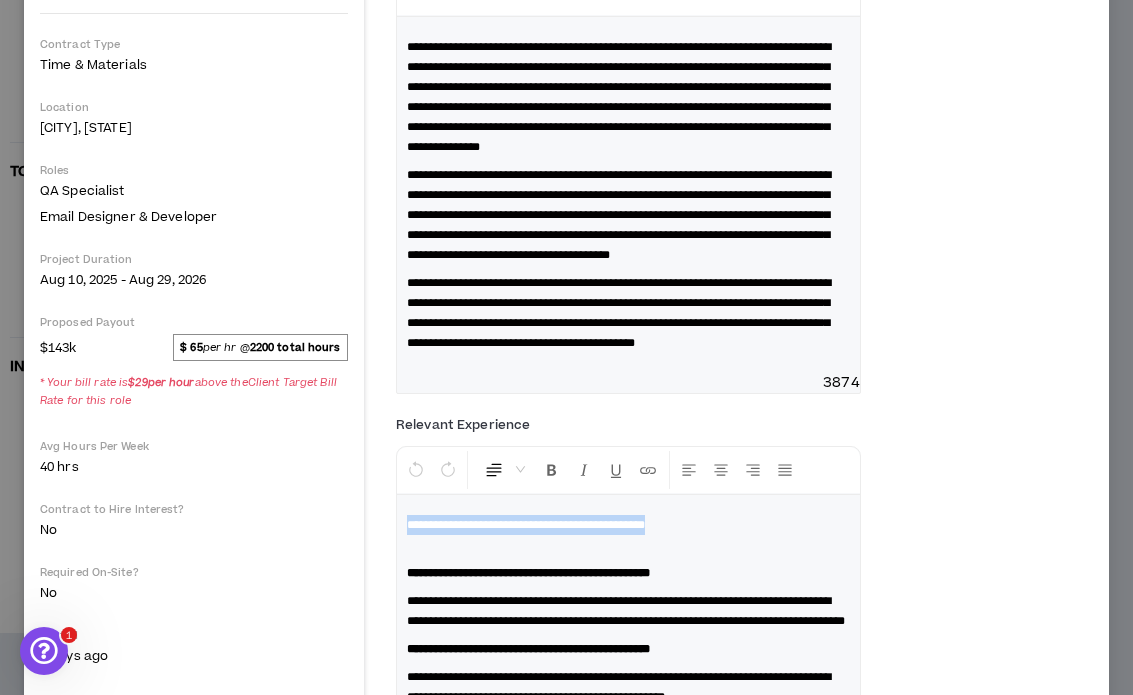click on "**********" at bounding box center (628, 697) 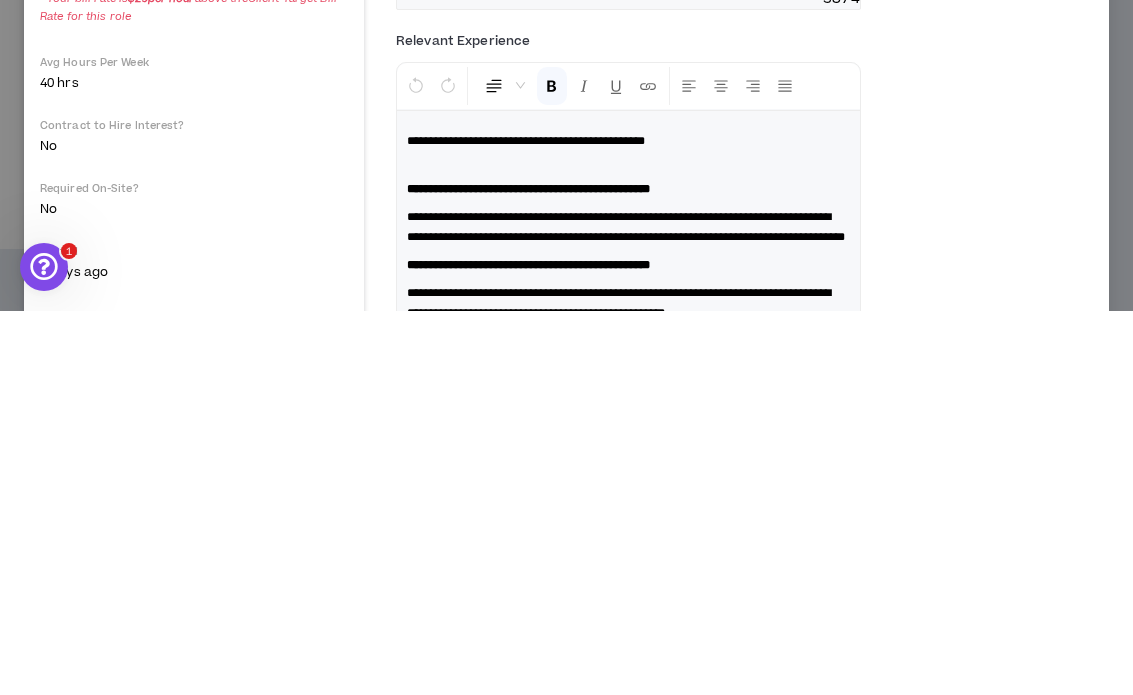 click on "**********" at bounding box center (628, 697) 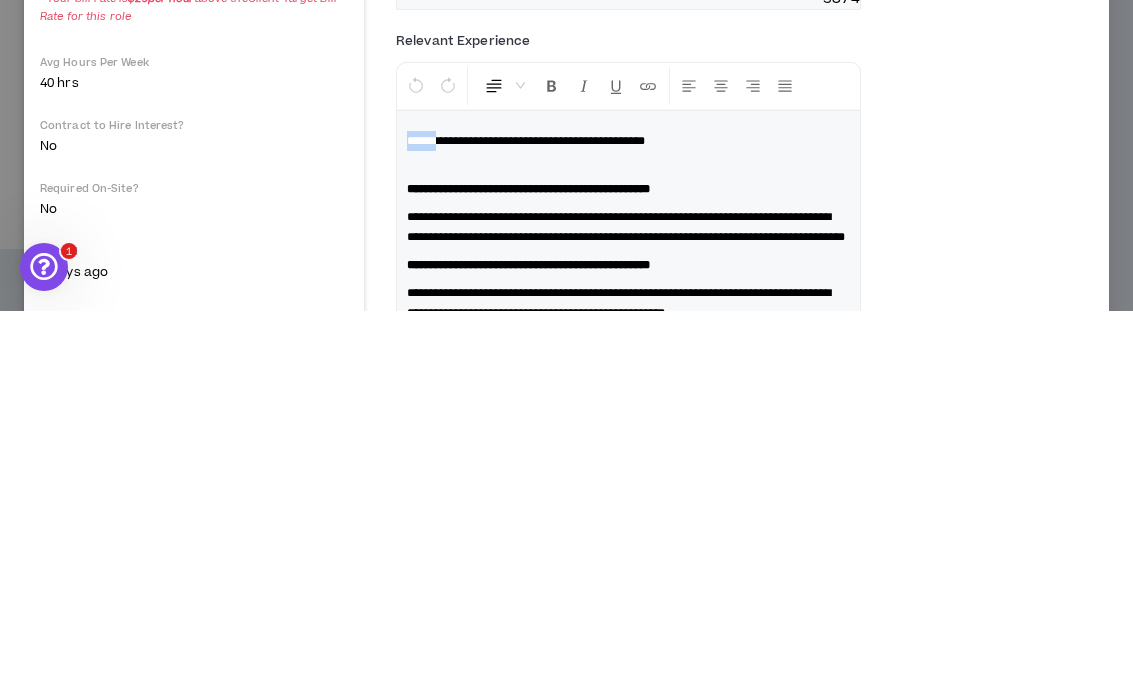 click on "**********" at bounding box center (526, 525) 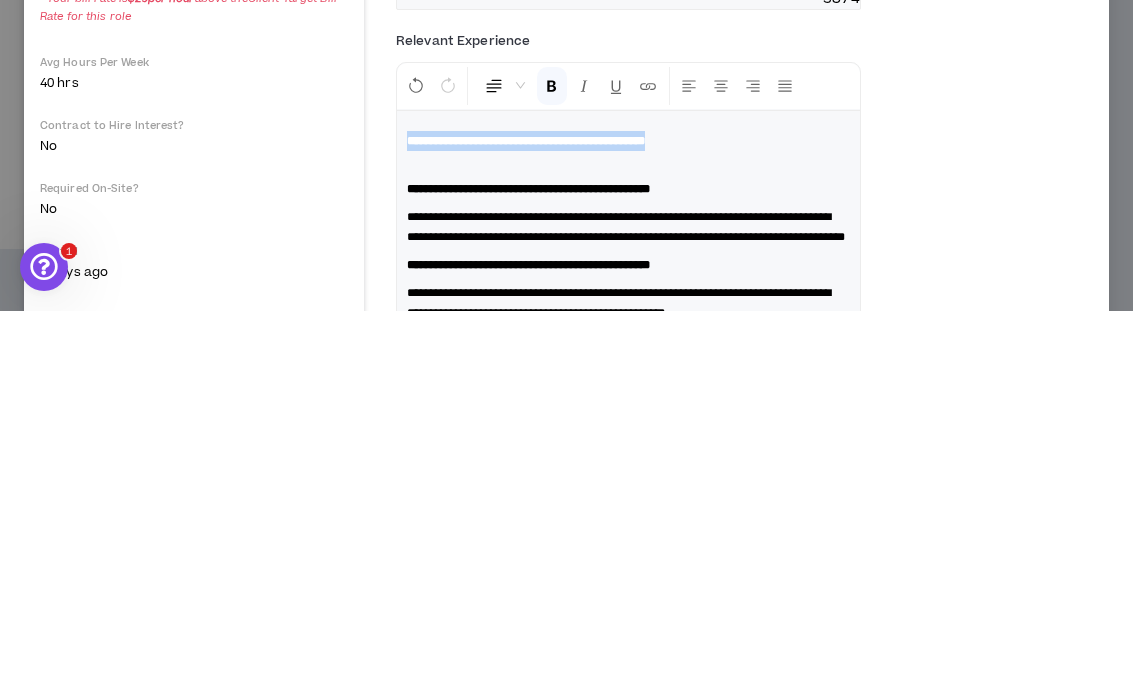 click on "**********" at bounding box center (628, 563) 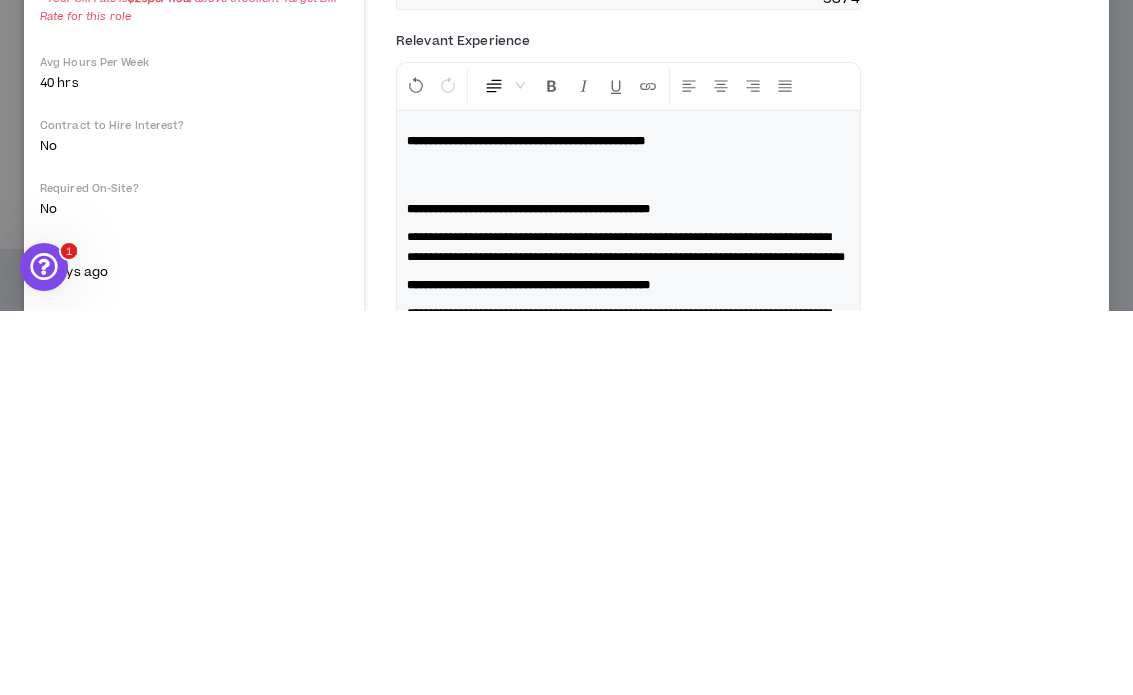 click on "**********" at bounding box center (628, 707) 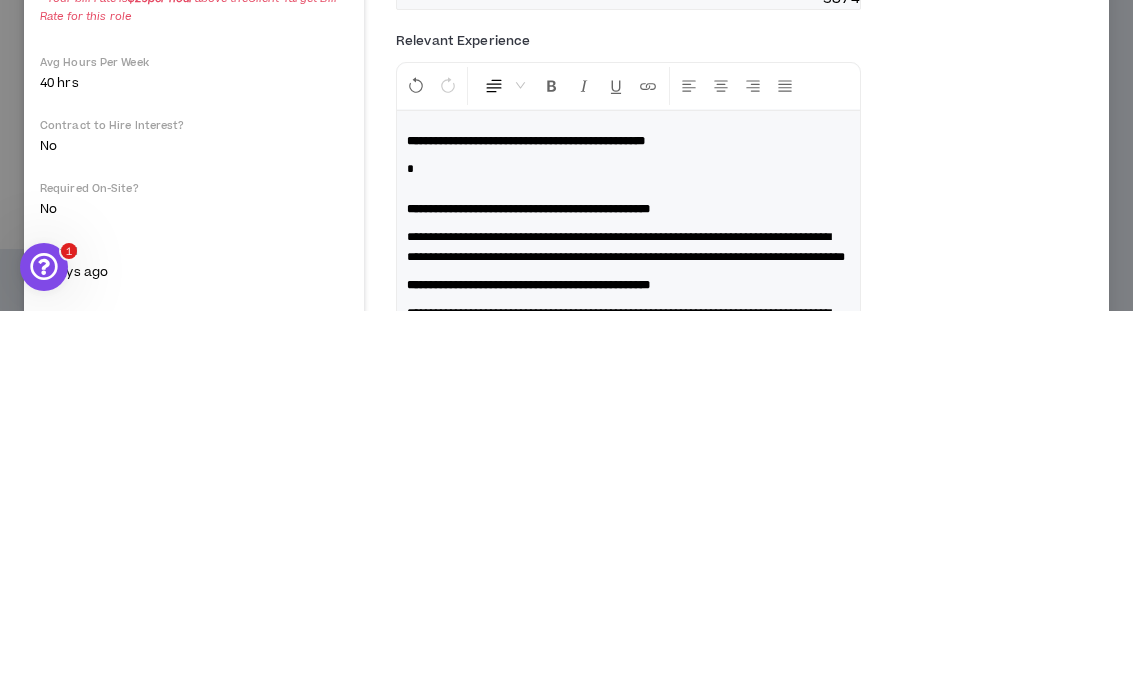 type 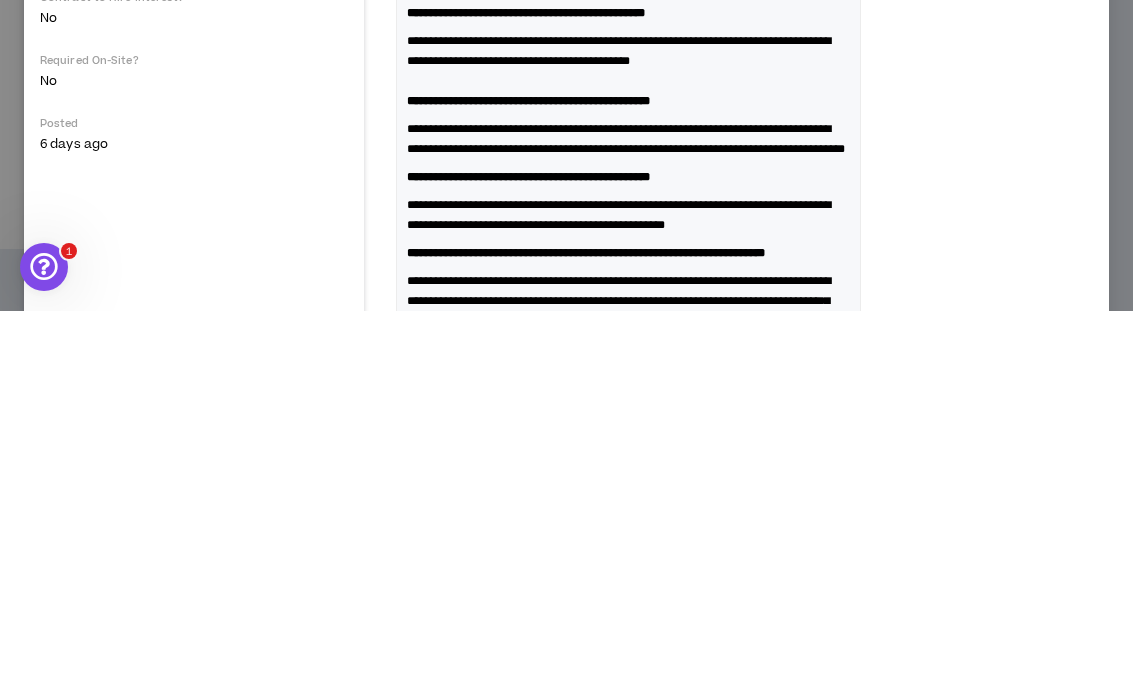scroll, scrollTop: 501, scrollLeft: 0, axis: vertical 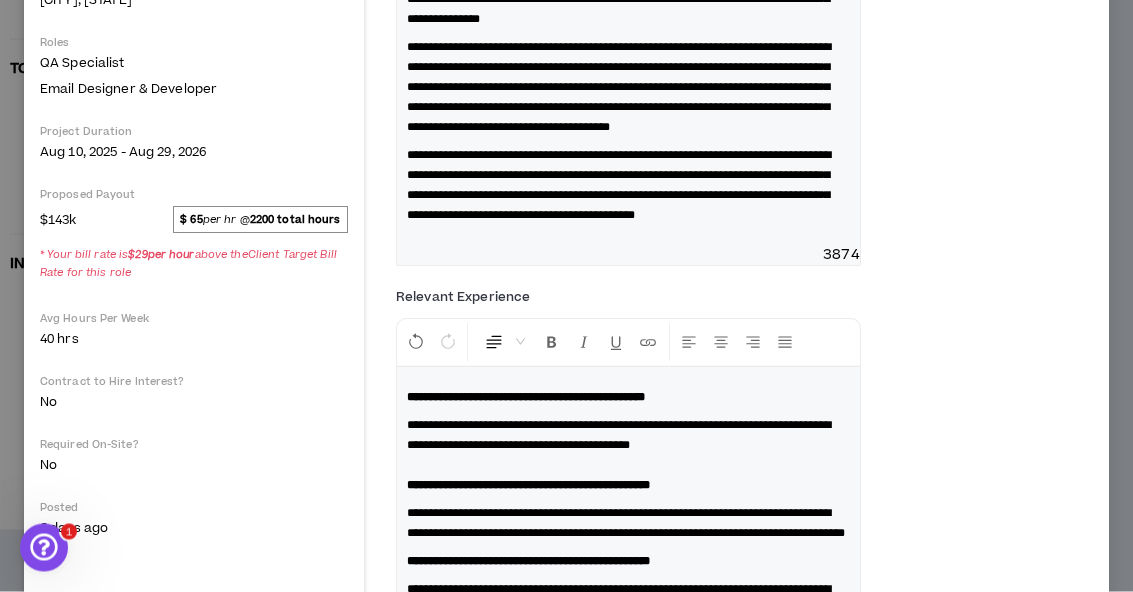 click on "**********" at bounding box center [628, 456] 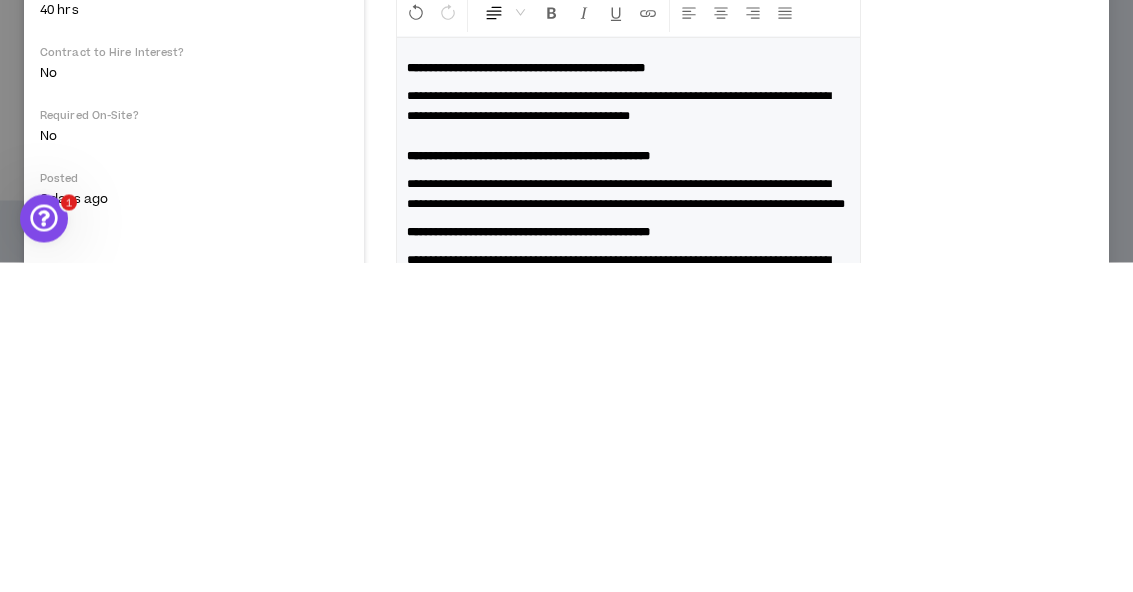 click on "**********" at bounding box center (628, 590) 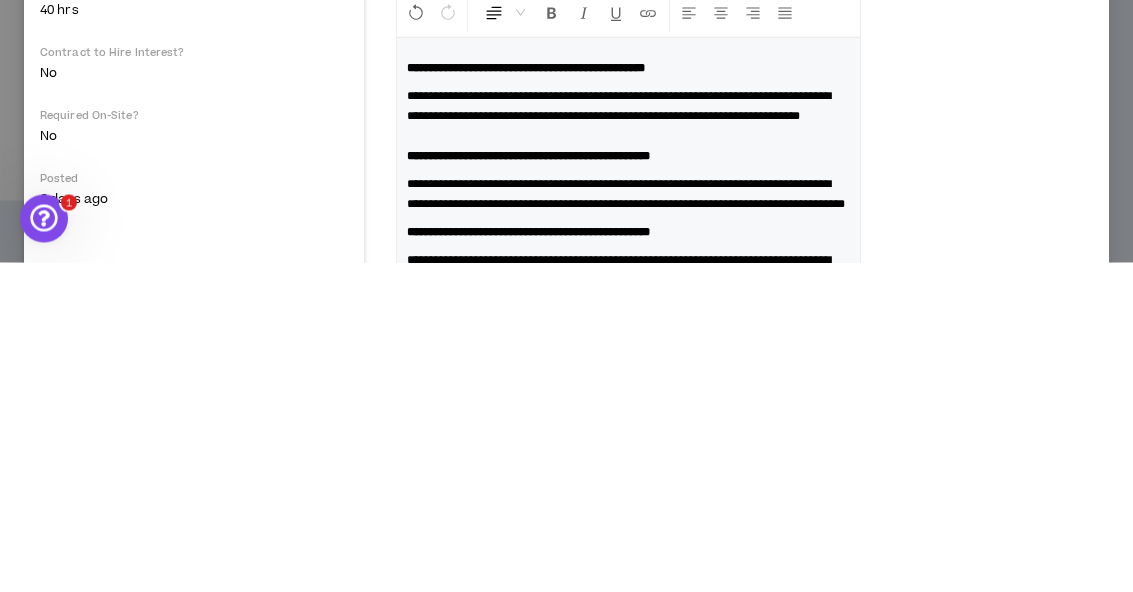 scroll, scrollTop: 1534, scrollLeft: 30, axis: both 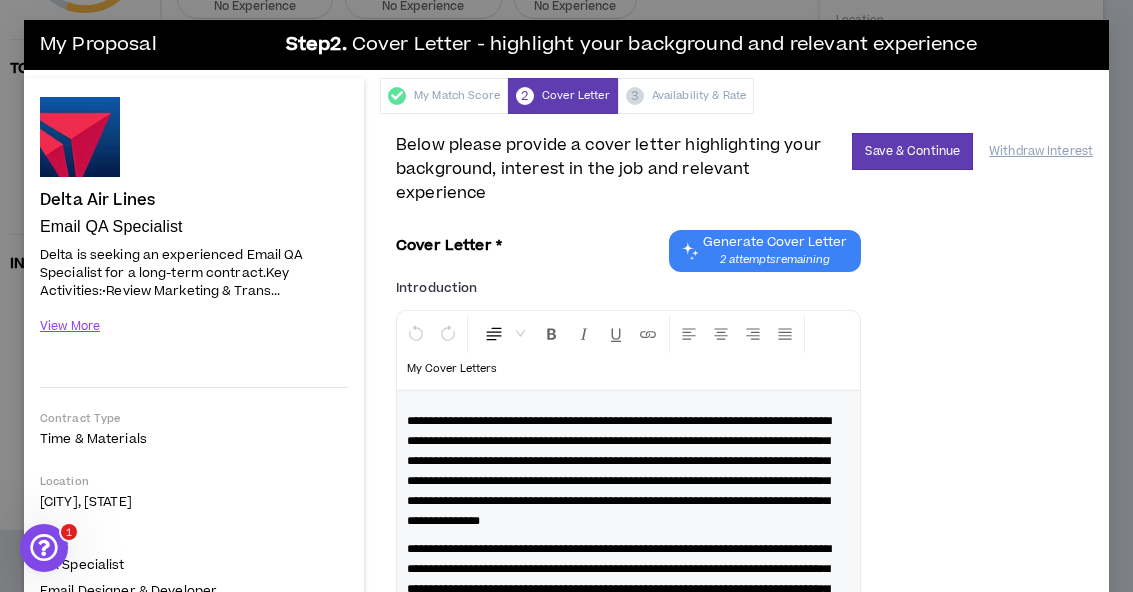 click on "Save & Continue" at bounding box center [912, 151] 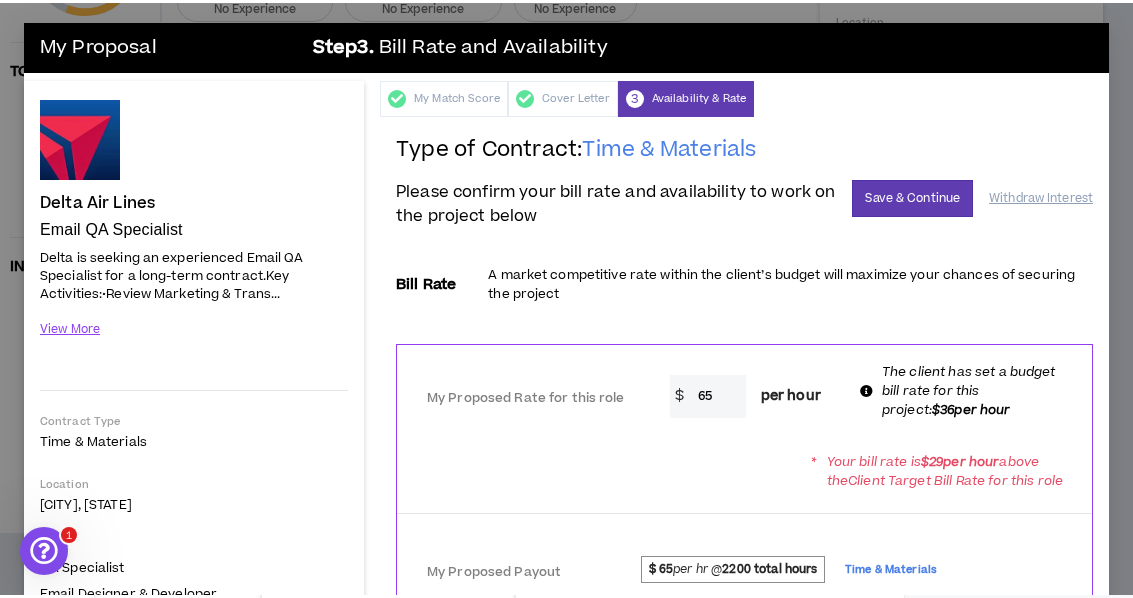 scroll, scrollTop: 1503, scrollLeft: 30, axis: both 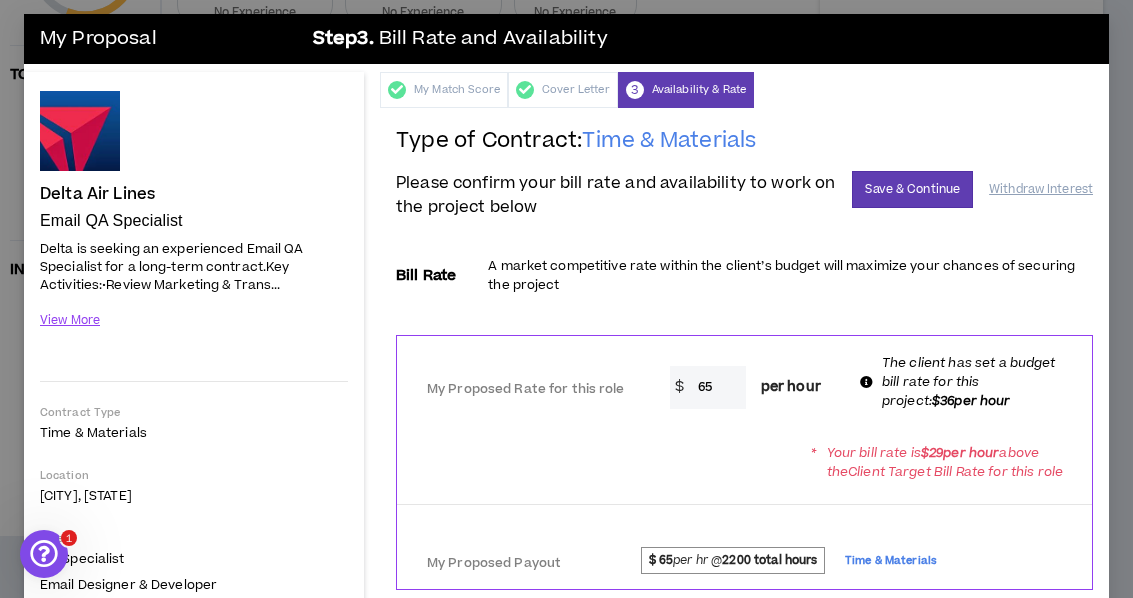 click on "65" at bounding box center (717, 387) 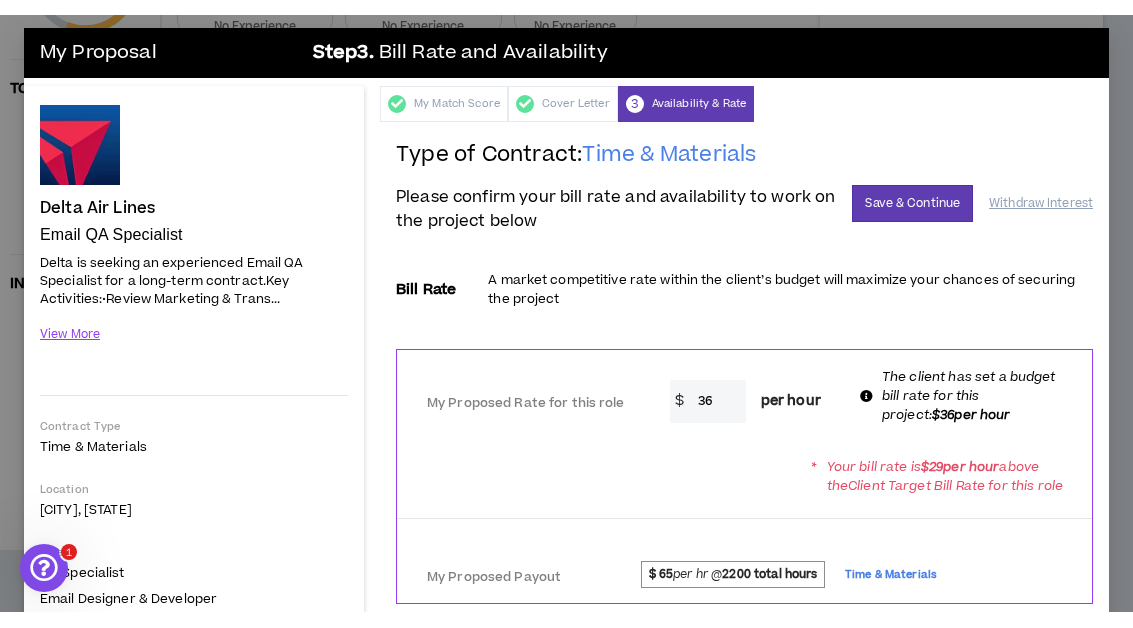 scroll, scrollTop: 1473, scrollLeft: 30, axis: both 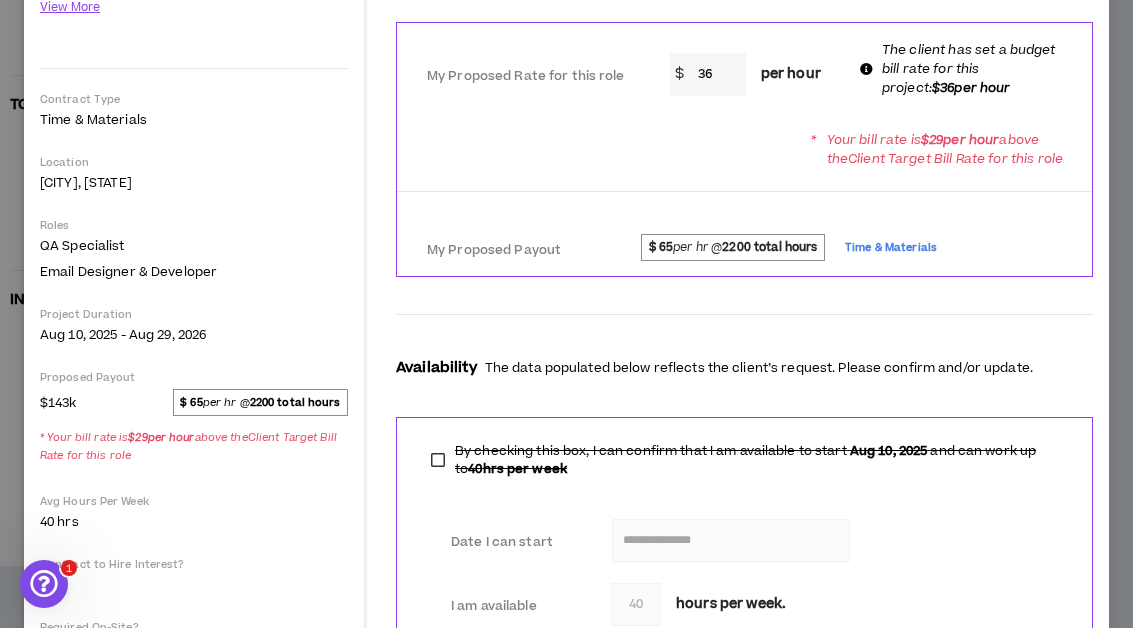 click on "36" at bounding box center (717, 74) 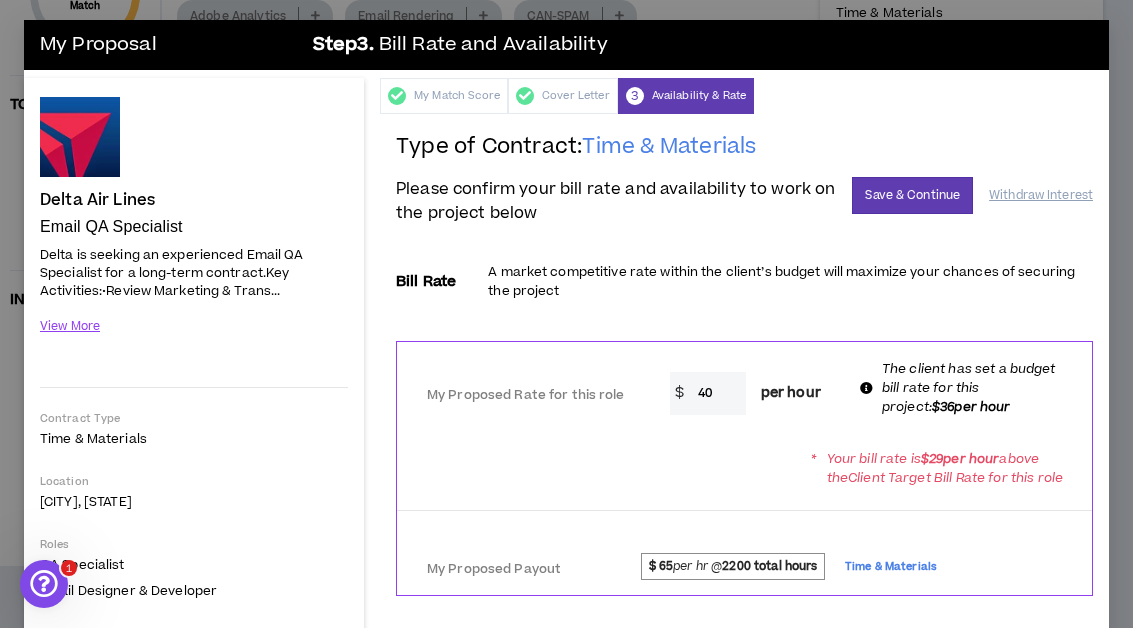 scroll, scrollTop: 0, scrollLeft: 0, axis: both 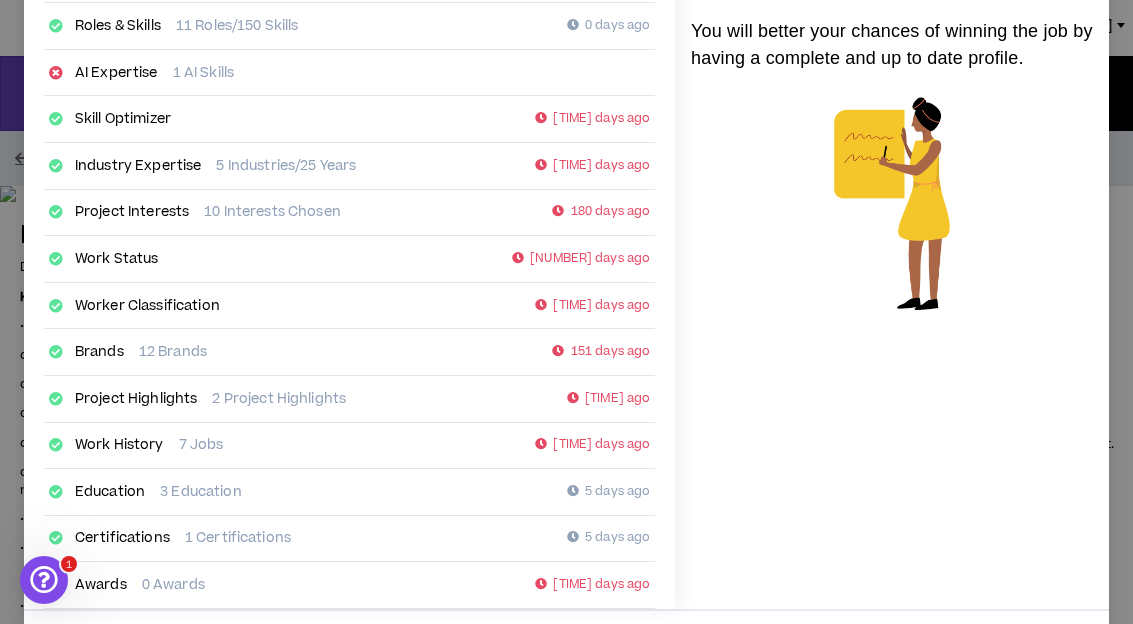 click on "AI Expertise" at bounding box center (116, 73) 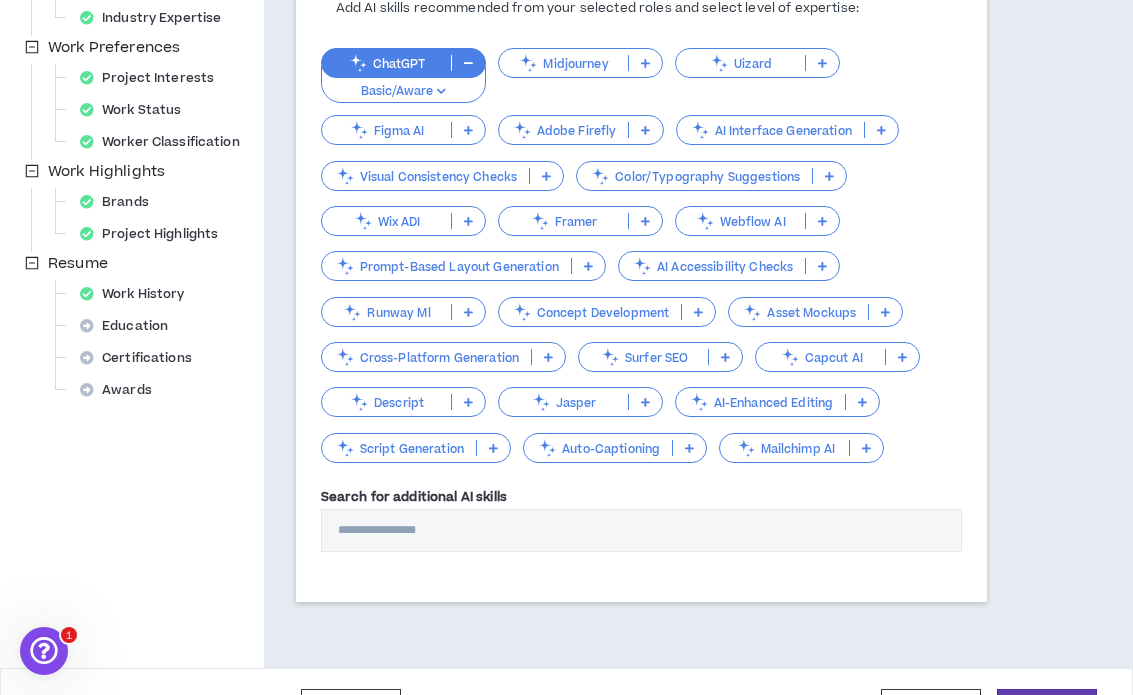 scroll, scrollTop: 586, scrollLeft: 0, axis: vertical 